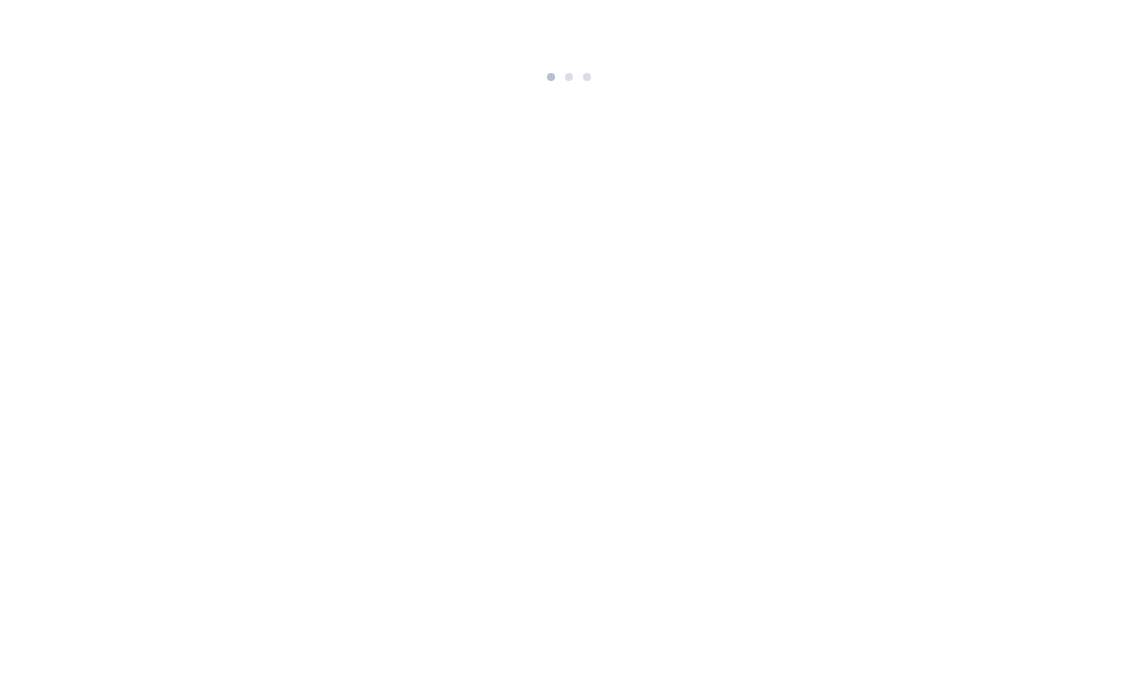 scroll, scrollTop: 0, scrollLeft: 0, axis: both 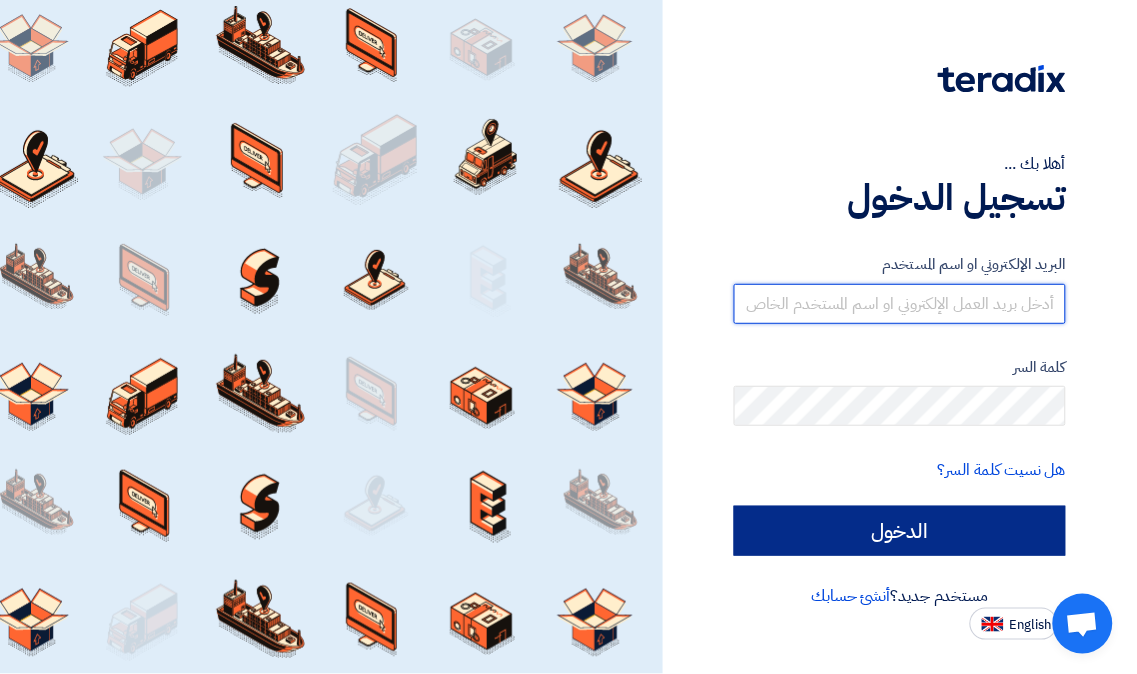 type on "**********" 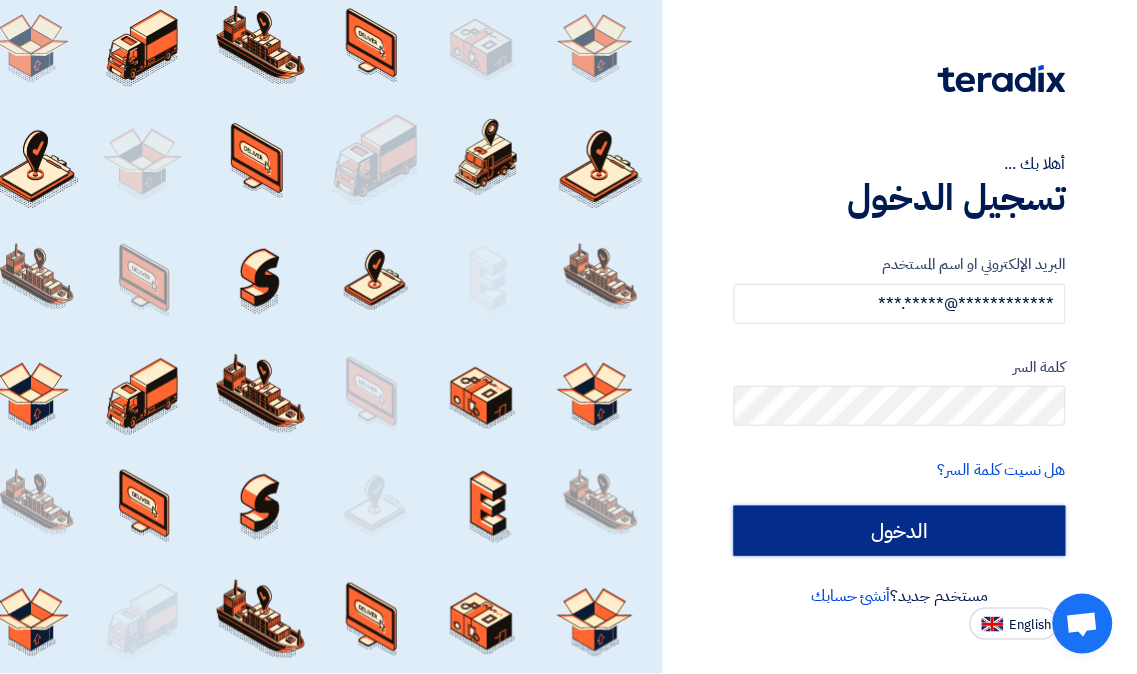 click on "الدخول" 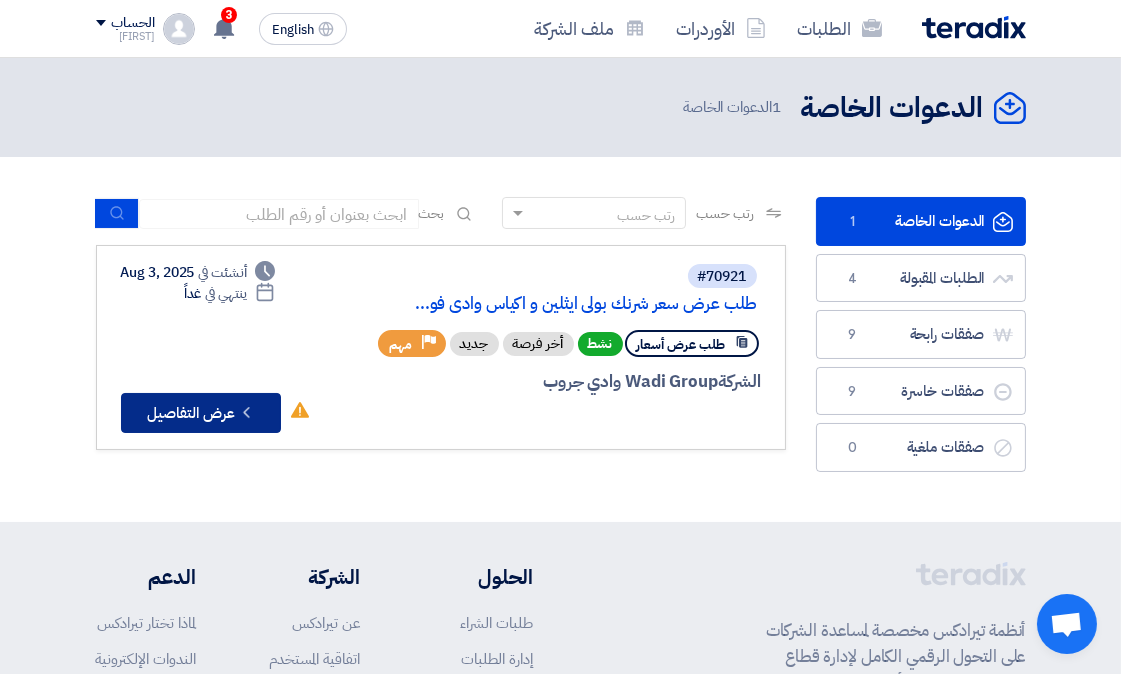 click on "Check details
عرض التفاصيل" 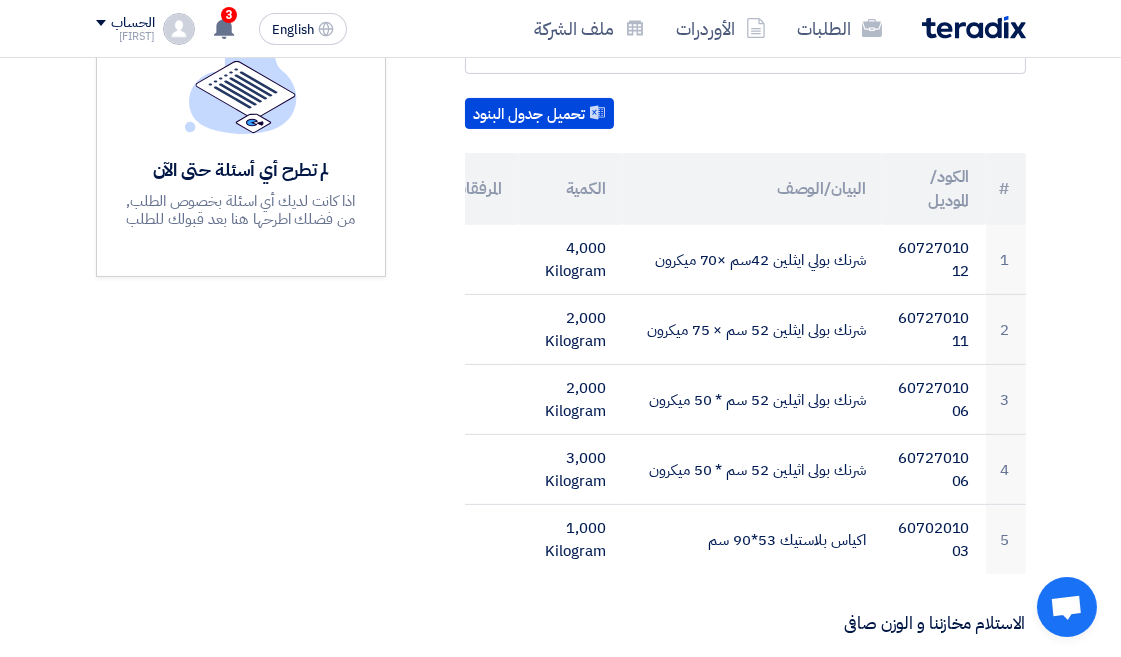 scroll, scrollTop: 555, scrollLeft: 0, axis: vertical 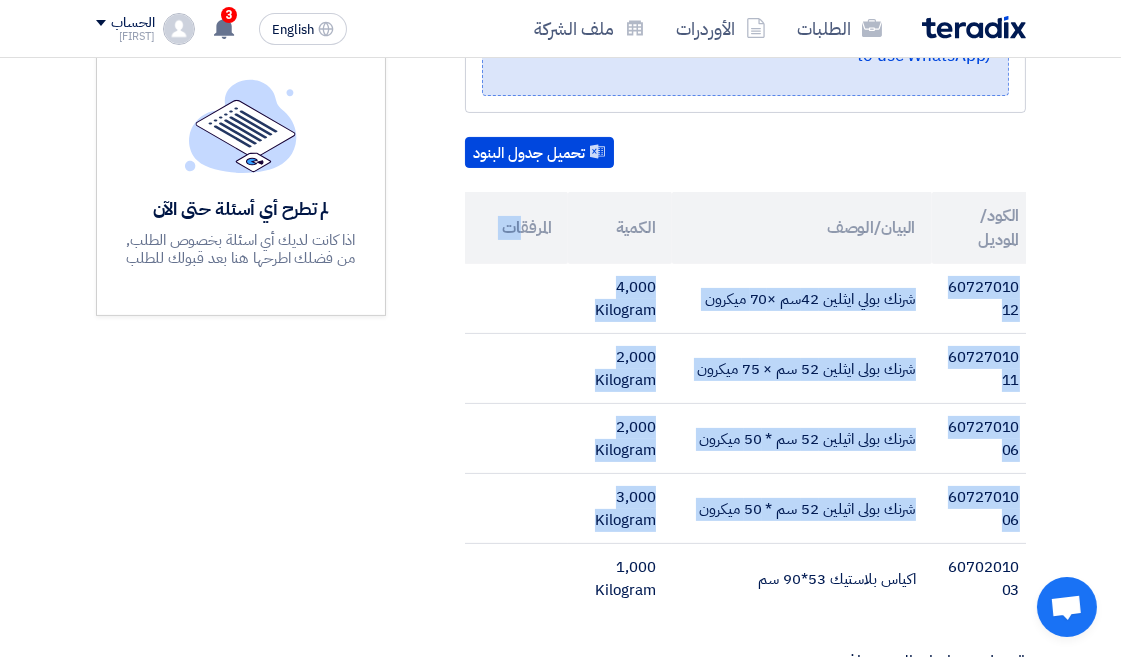 drag, startPoint x: 1008, startPoint y: 567, endPoint x: 441, endPoint y: 535, distance: 567.9023 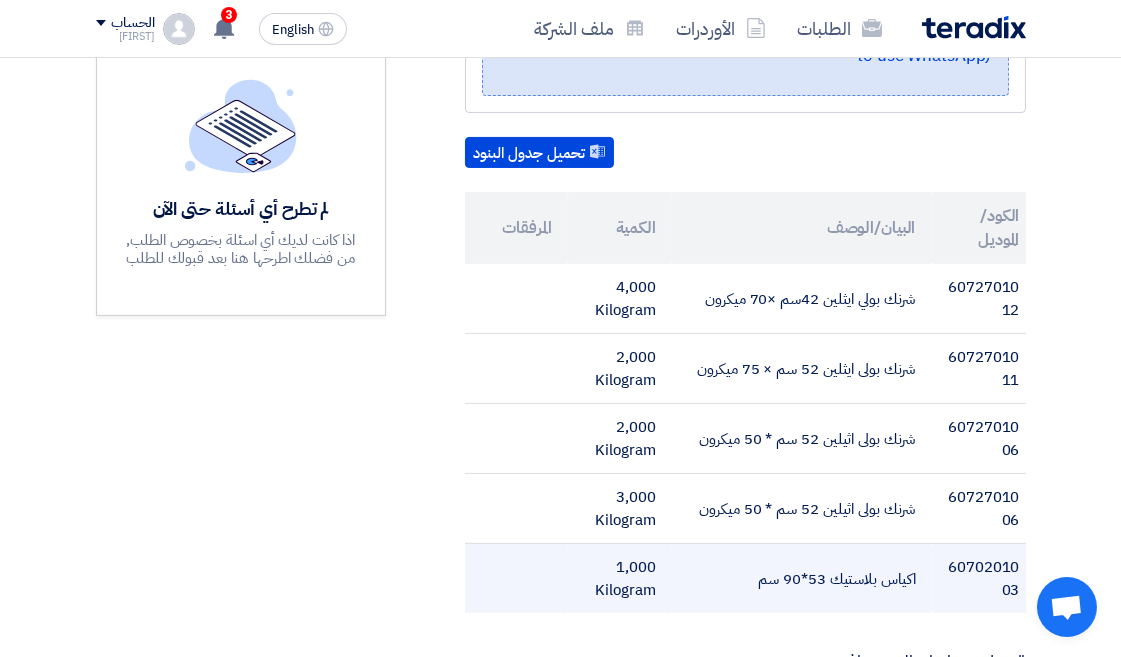 drag, startPoint x: 503, startPoint y: 583, endPoint x: 517, endPoint y: 583, distance: 14 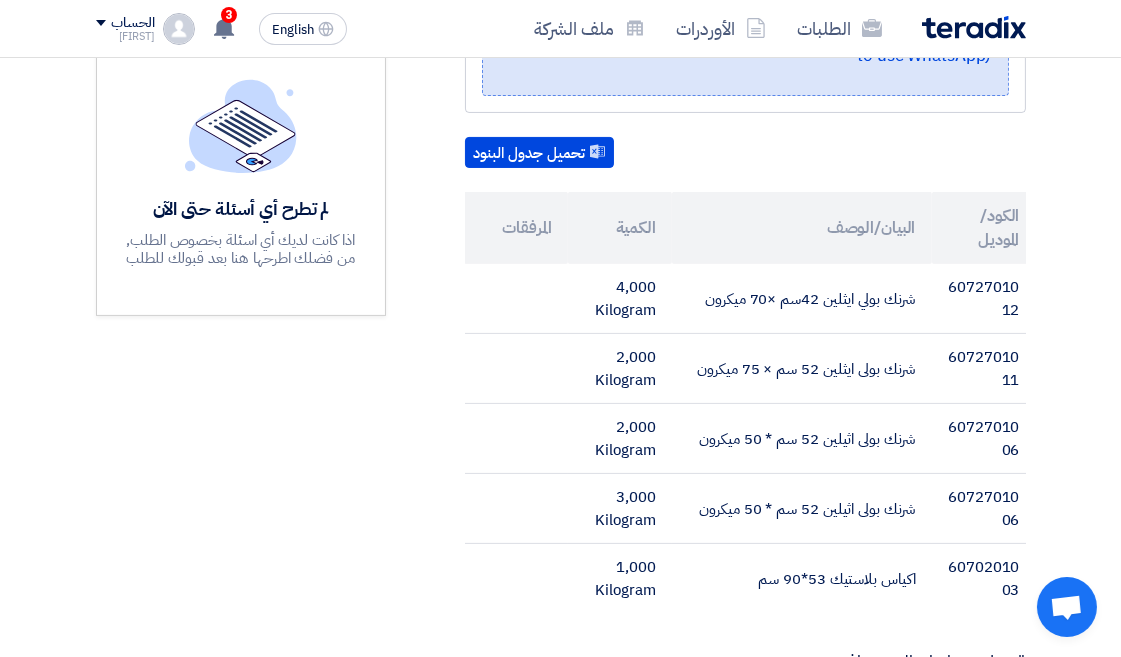 scroll, scrollTop: 0, scrollLeft: 1, axis: horizontal 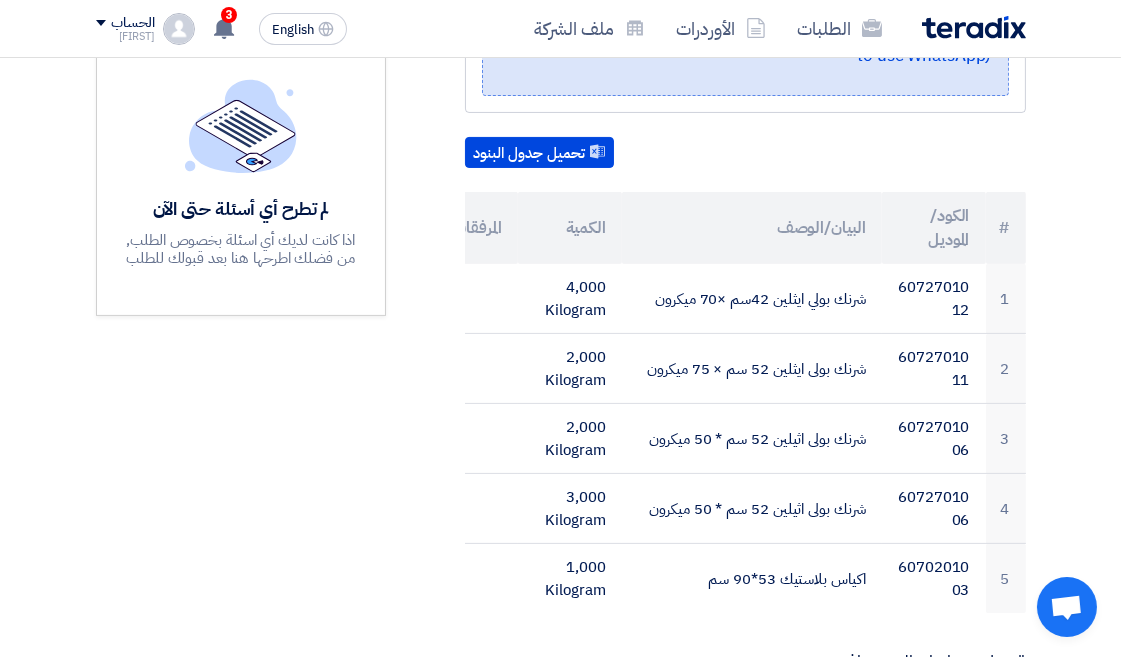 drag, startPoint x: 595, startPoint y: 587, endPoint x: 1008, endPoint y: 204, distance: 563.2566 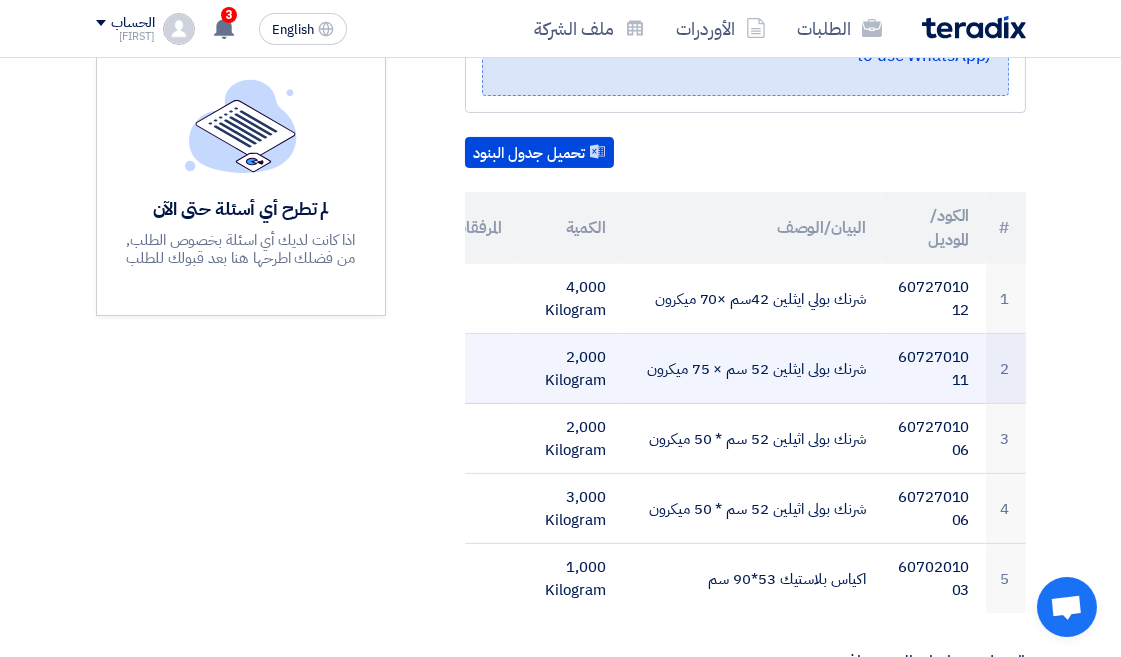 scroll, scrollTop: 0, scrollLeft: 1, axis: horizontal 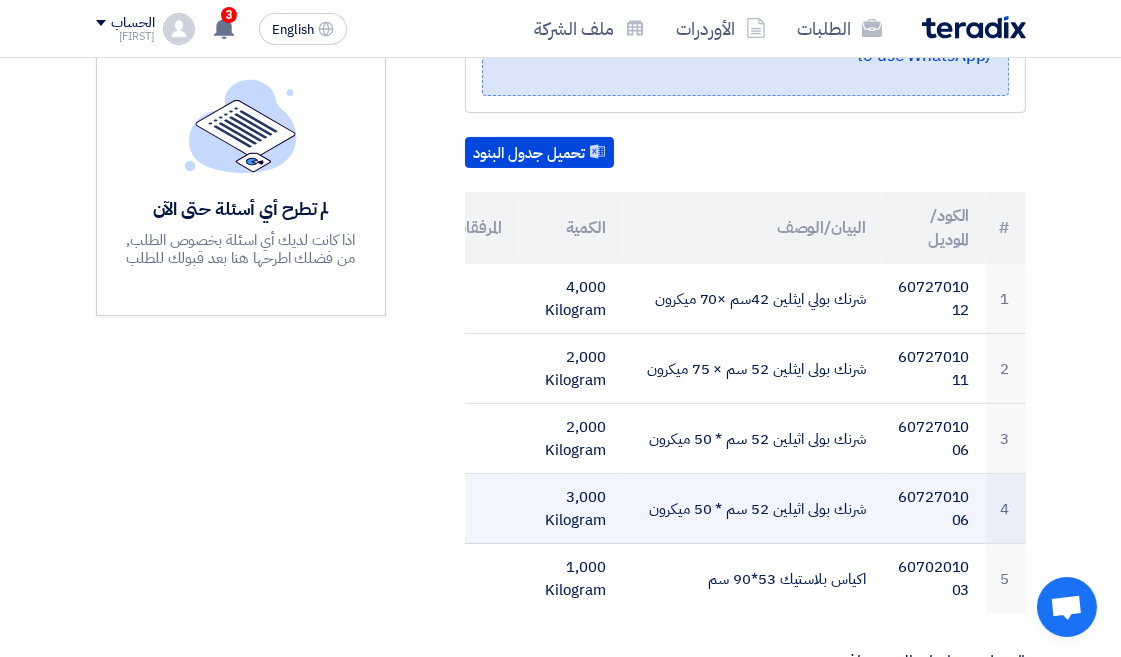 click on "3,000 Kilogram" 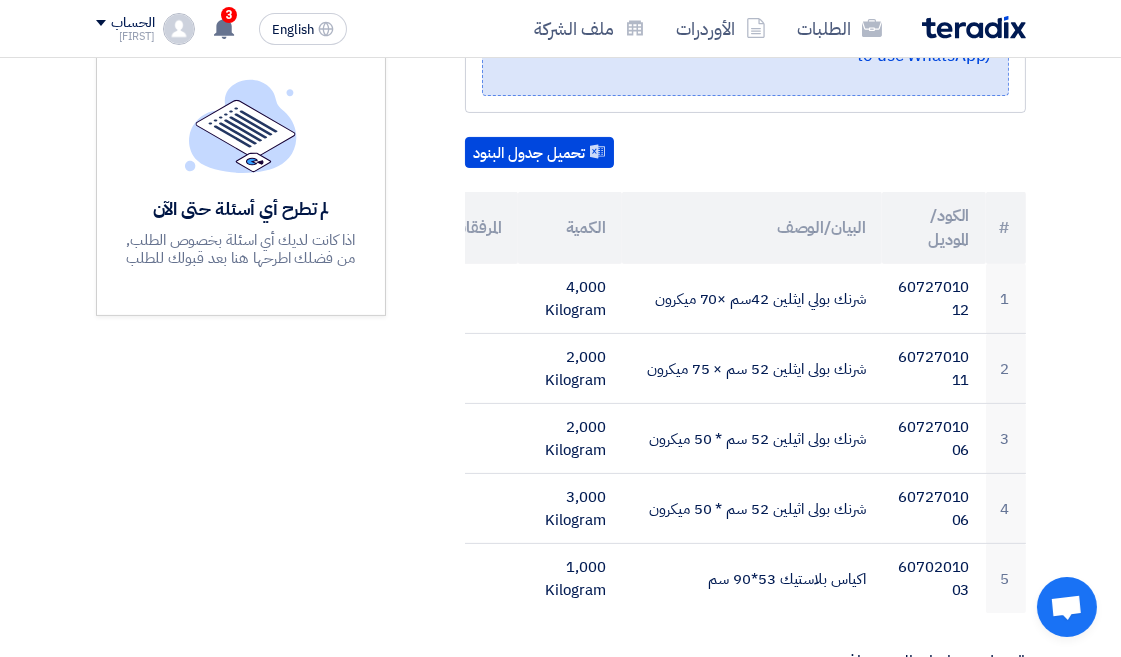 scroll, scrollTop: 0, scrollLeft: -50, axis: horizontal 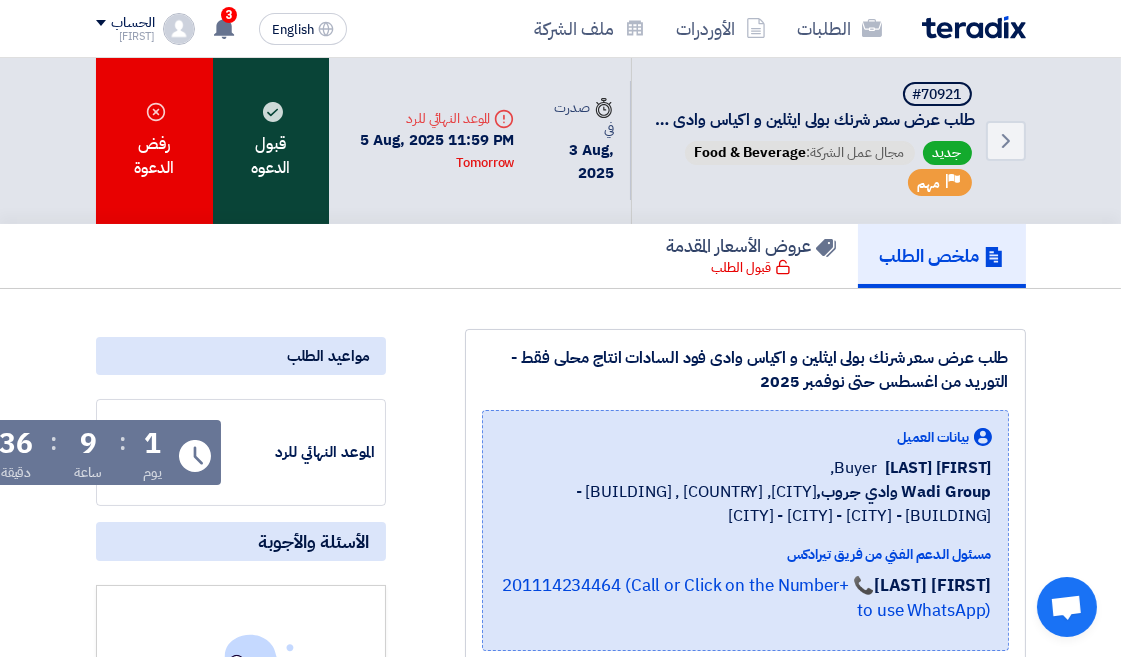 click on "قبول الدعوه" 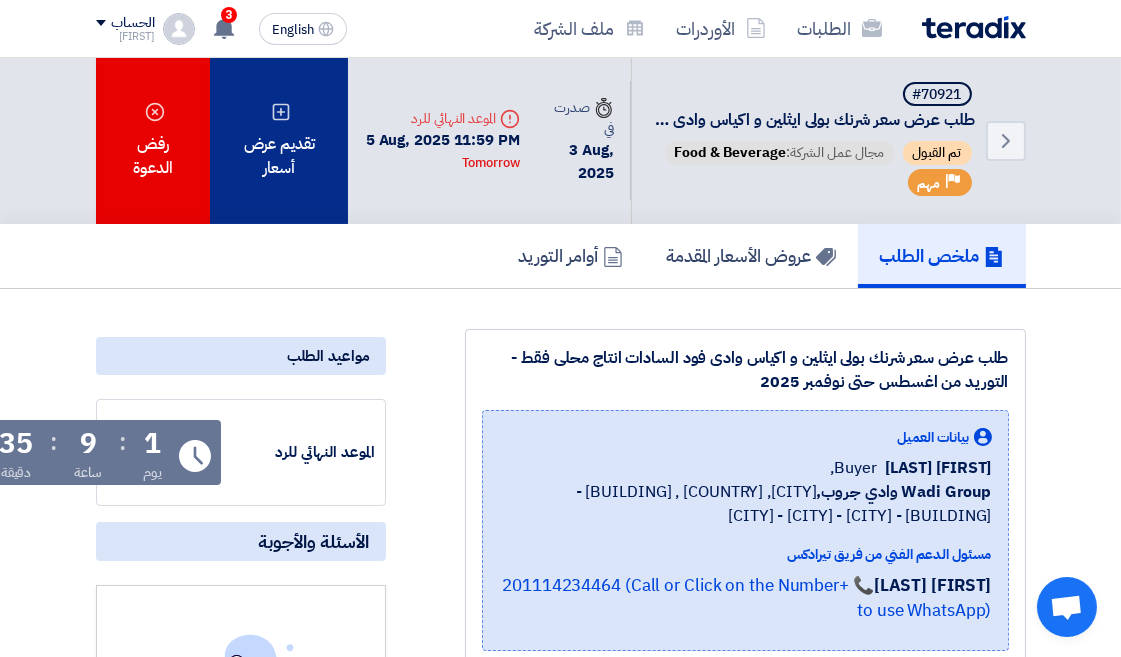 click on "تقديم عرض أسعار" 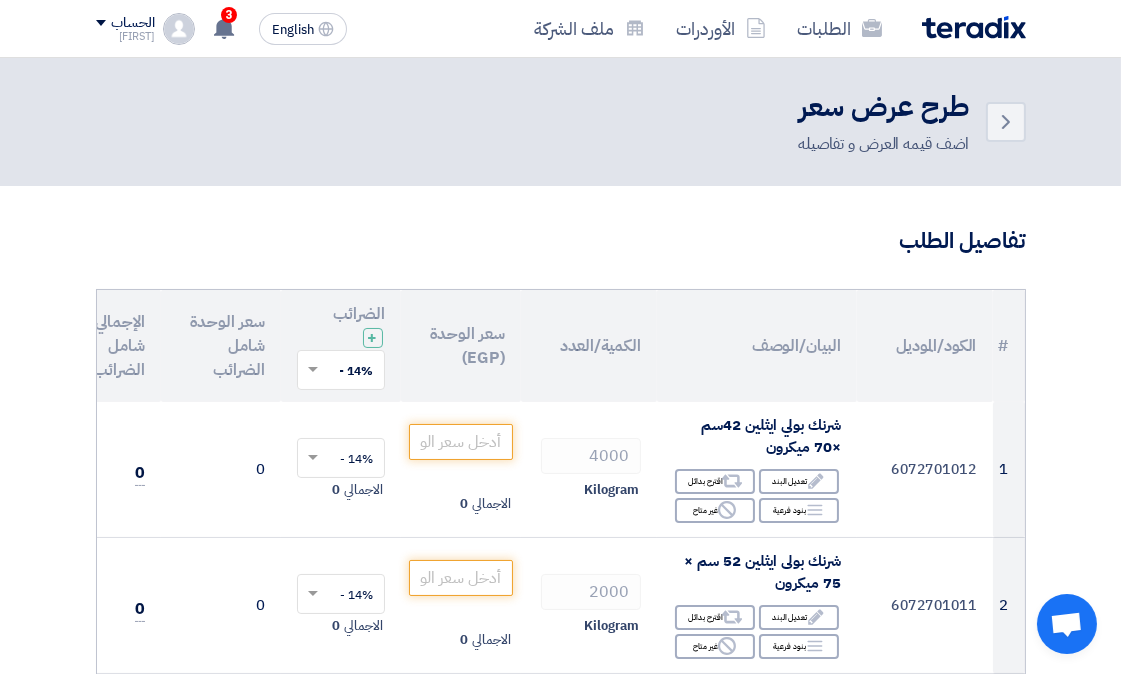 scroll, scrollTop: 222, scrollLeft: 0, axis: vertical 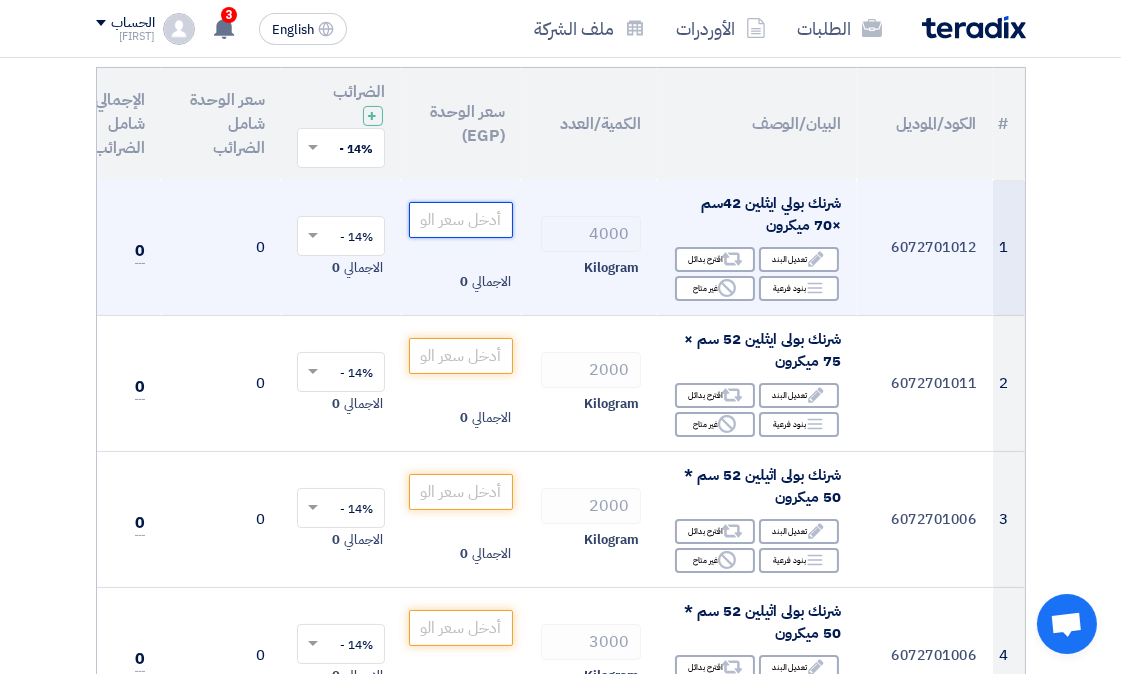 click 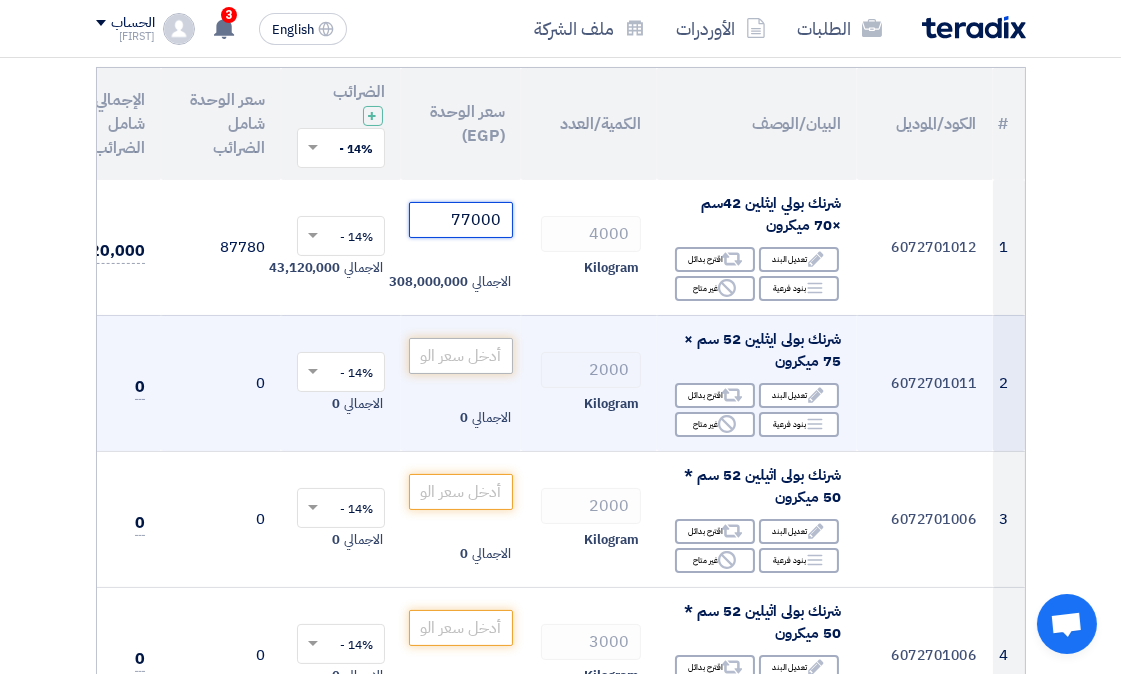 type on "77000" 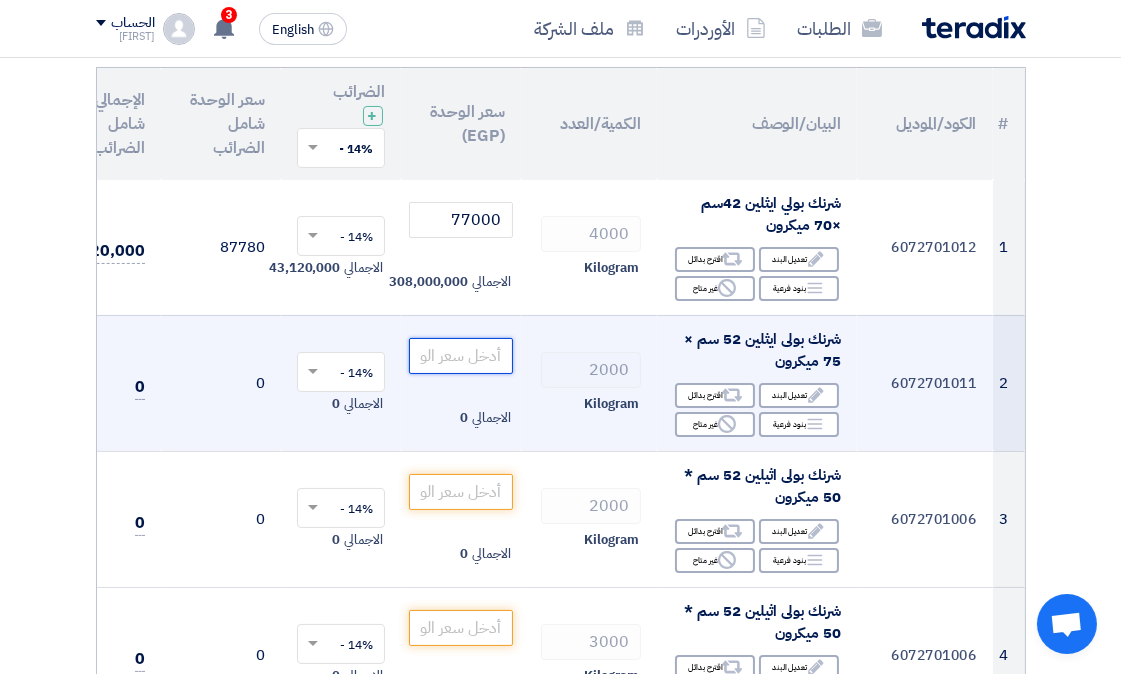 click 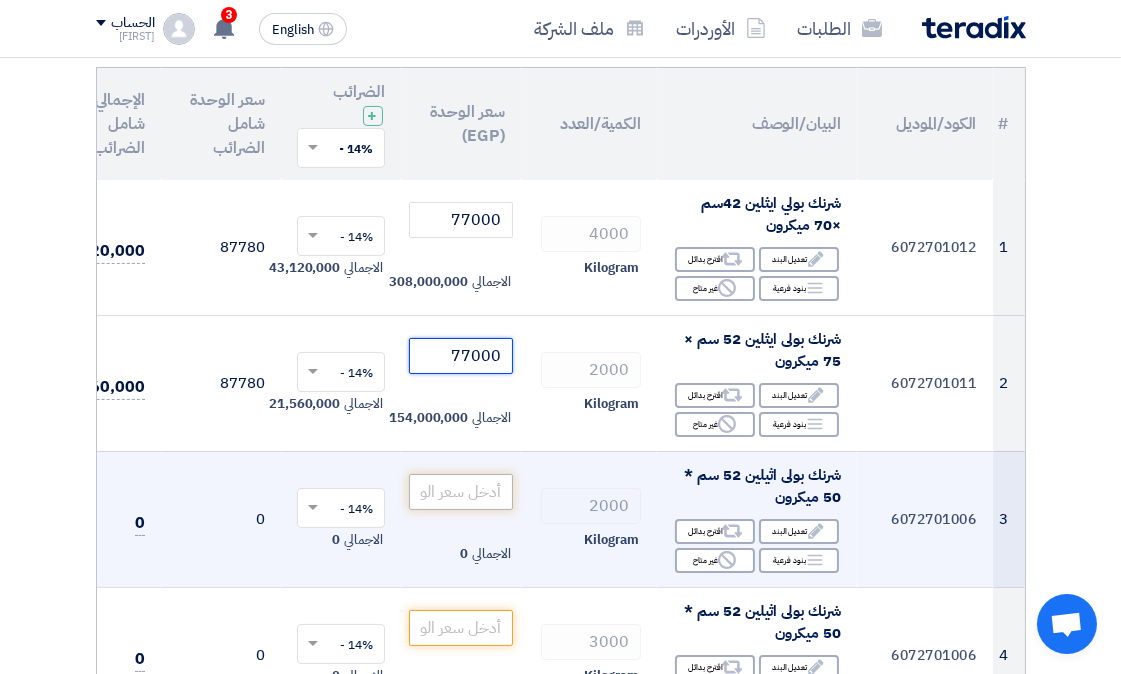 type on "77000" 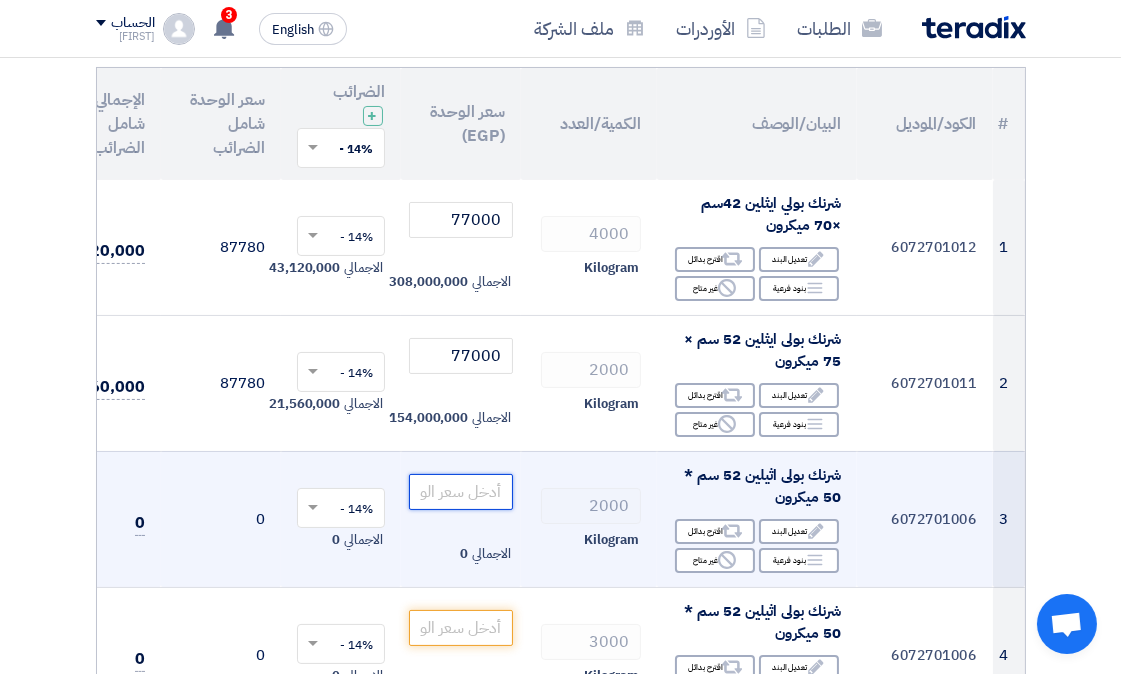click 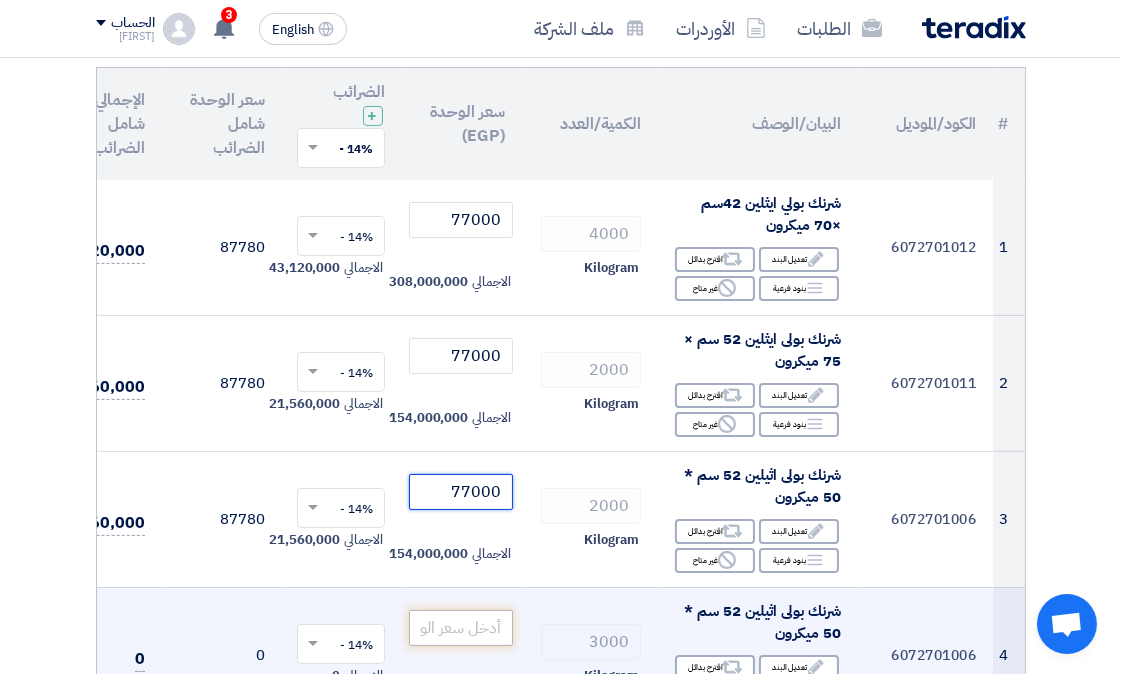 type on "77000" 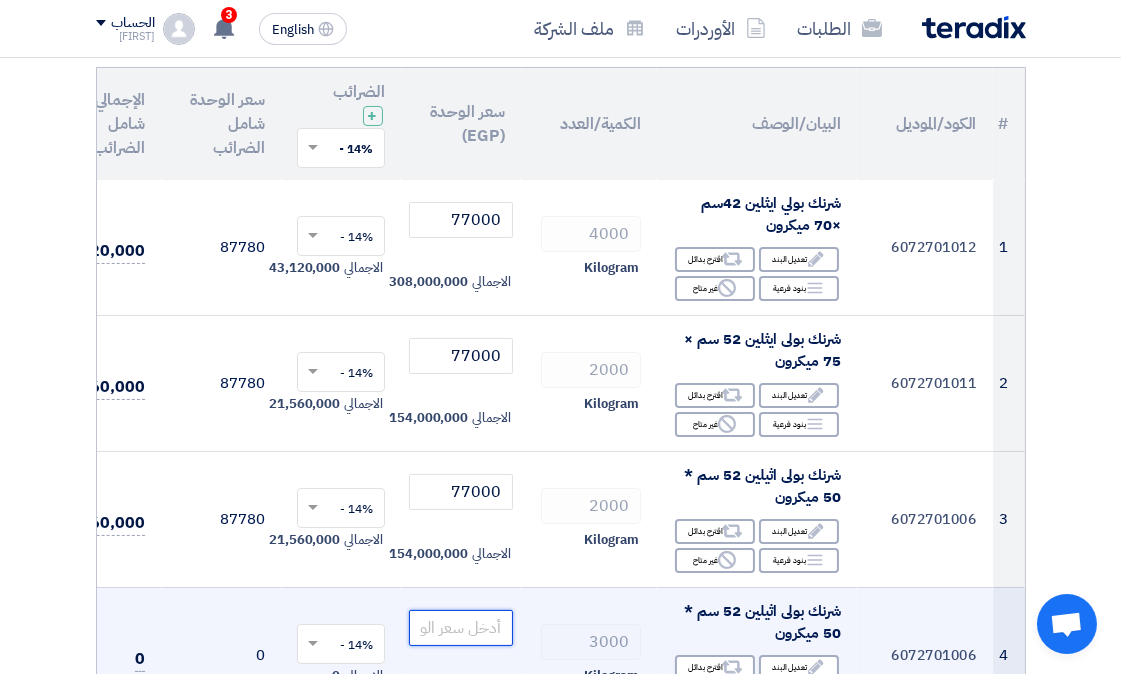 click 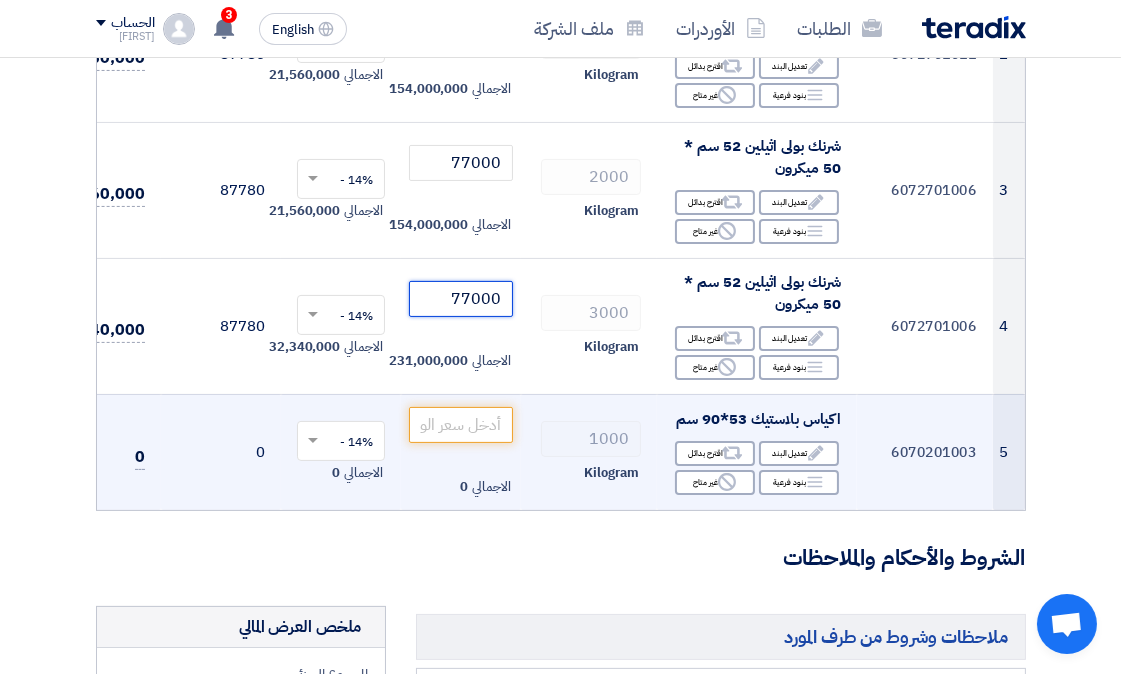 scroll, scrollTop: 555, scrollLeft: 0, axis: vertical 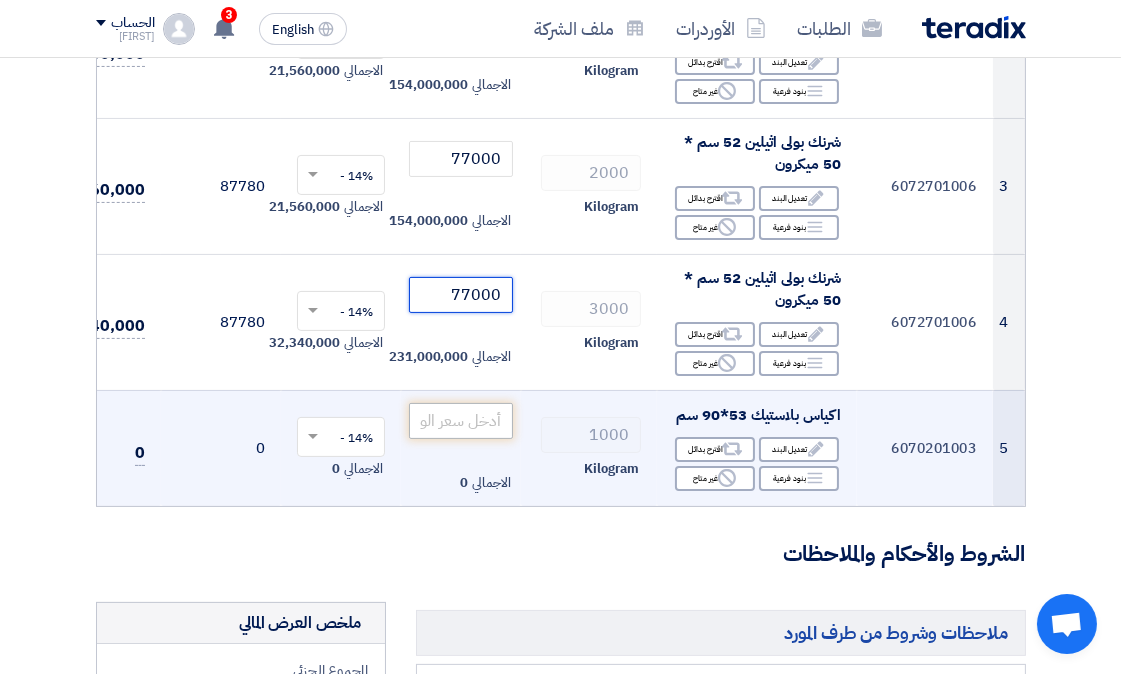 type on "77000" 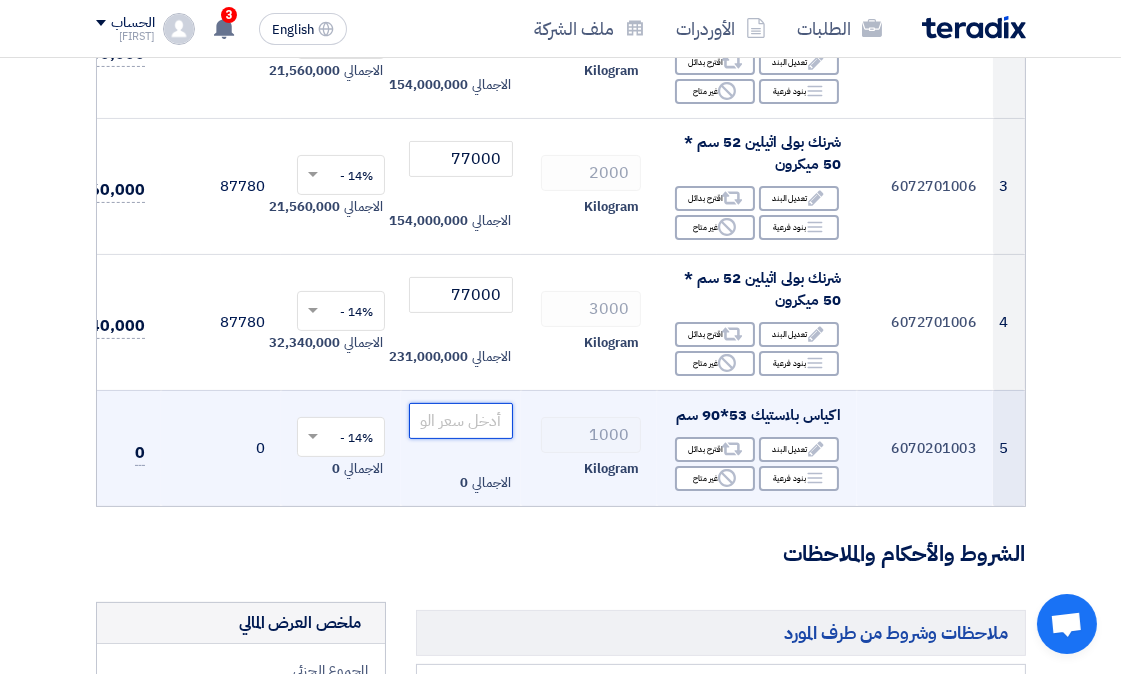 click 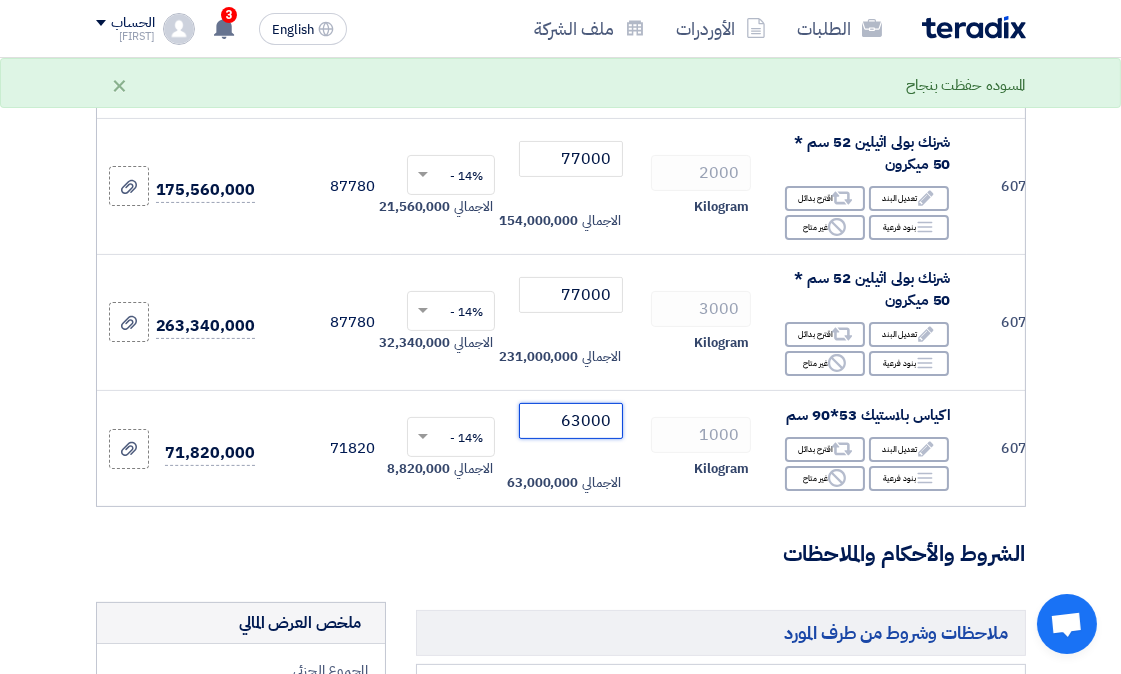 scroll, scrollTop: 0, scrollLeft: 0, axis: both 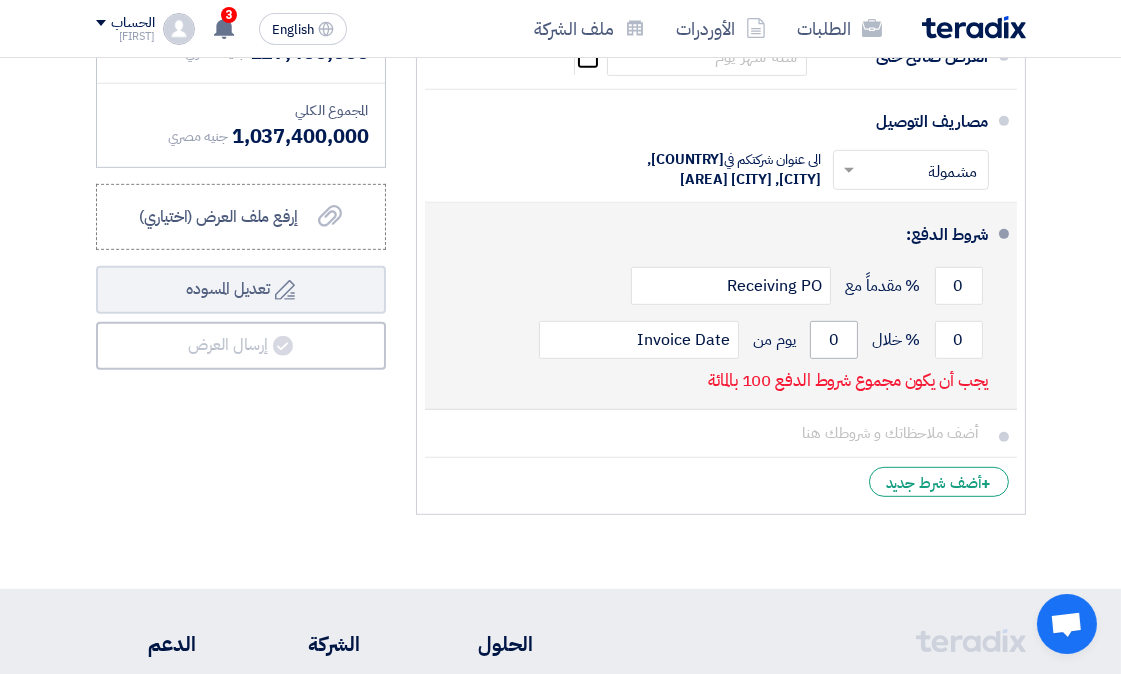 type on "63000" 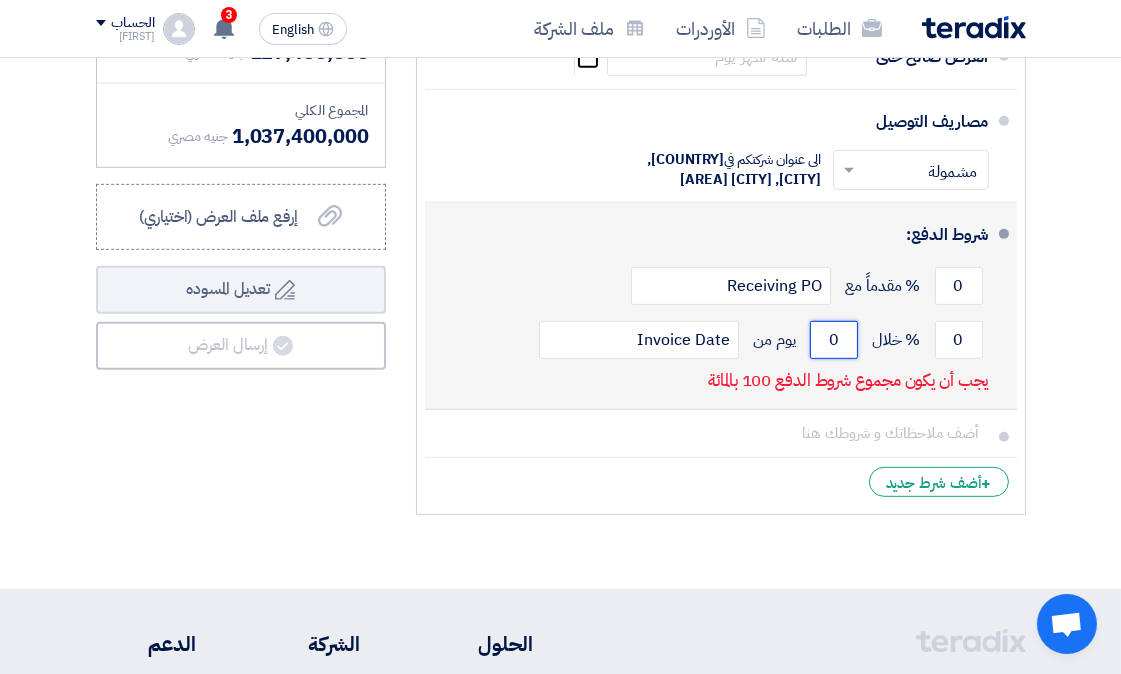 drag, startPoint x: 843, startPoint y: 367, endPoint x: 892, endPoint y: 365, distance: 49.0408 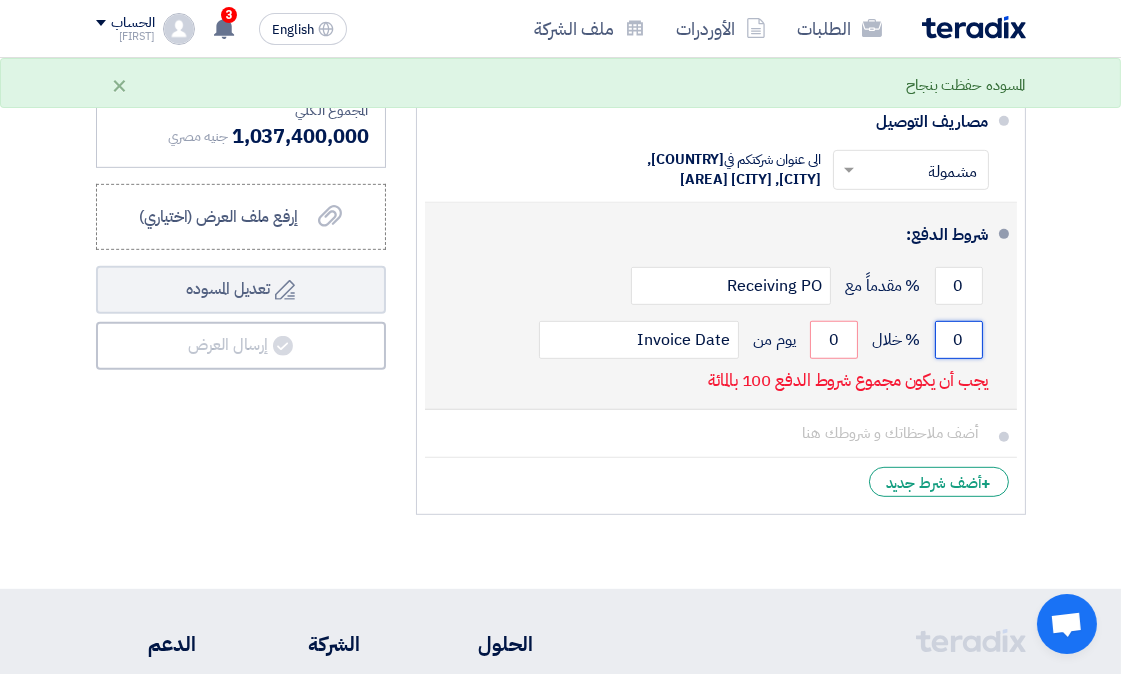 click on "0" 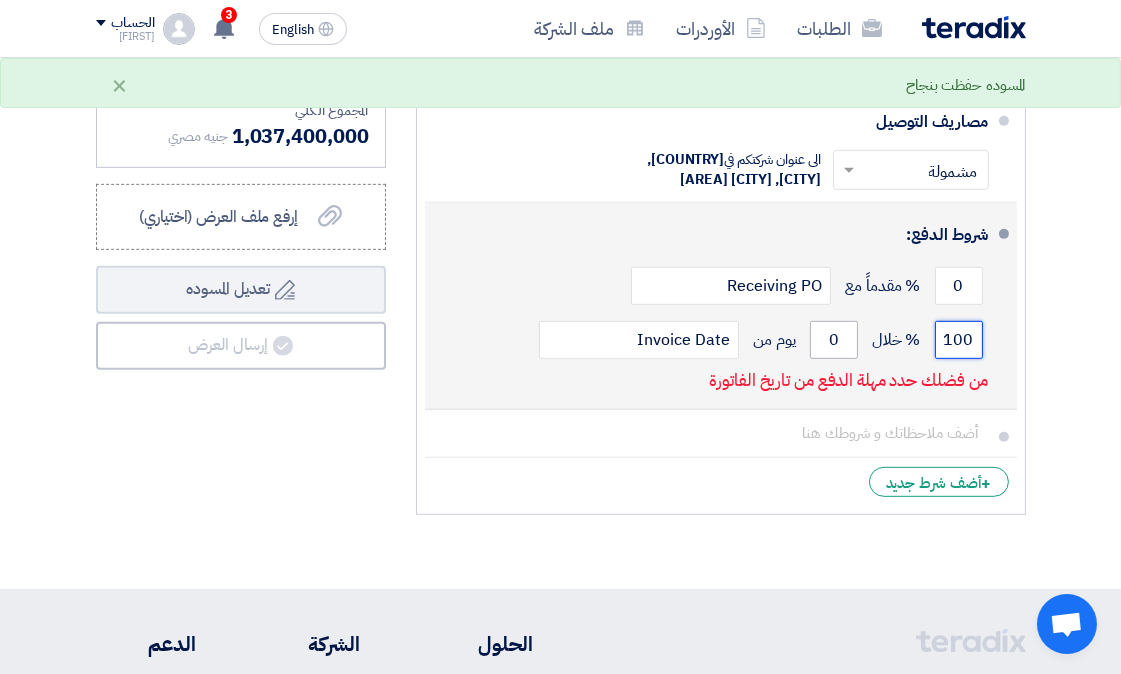type on "100" 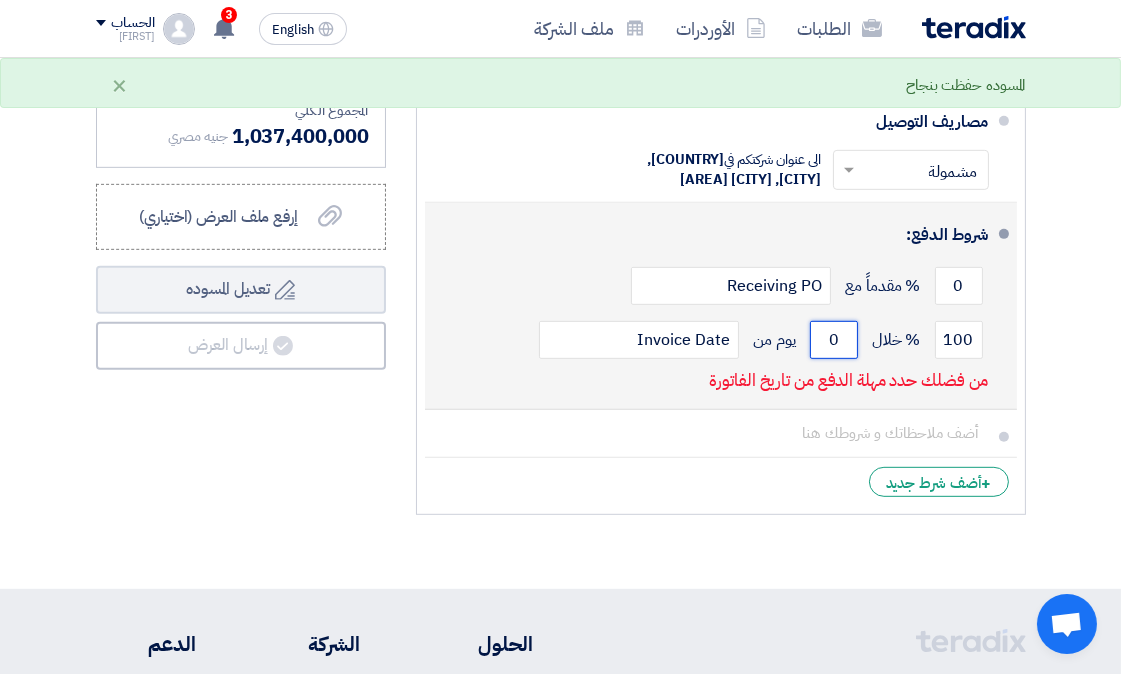 drag, startPoint x: 848, startPoint y: 358, endPoint x: 831, endPoint y: 356, distance: 17.117243 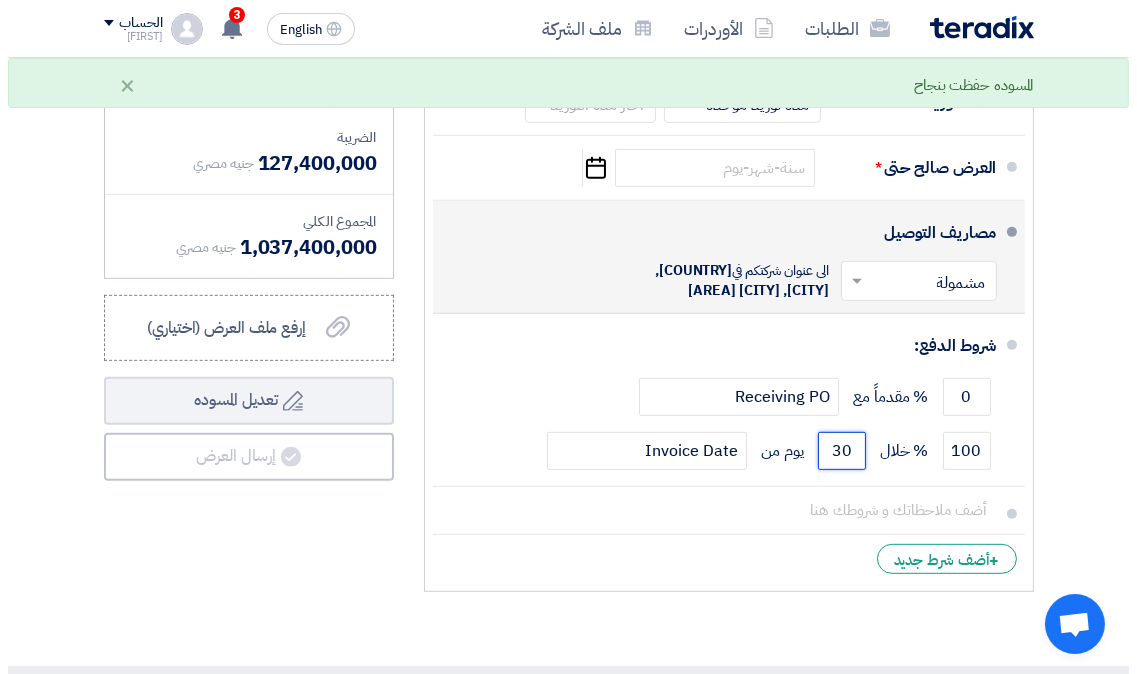 scroll, scrollTop: 1111, scrollLeft: 0, axis: vertical 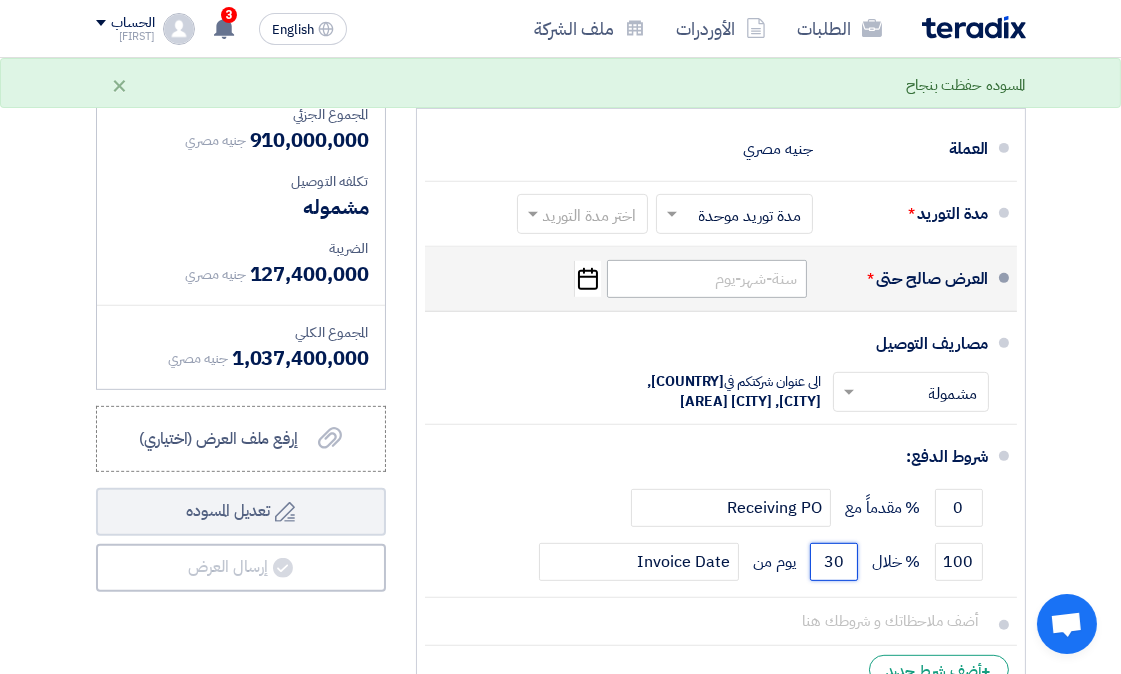 type on "30" 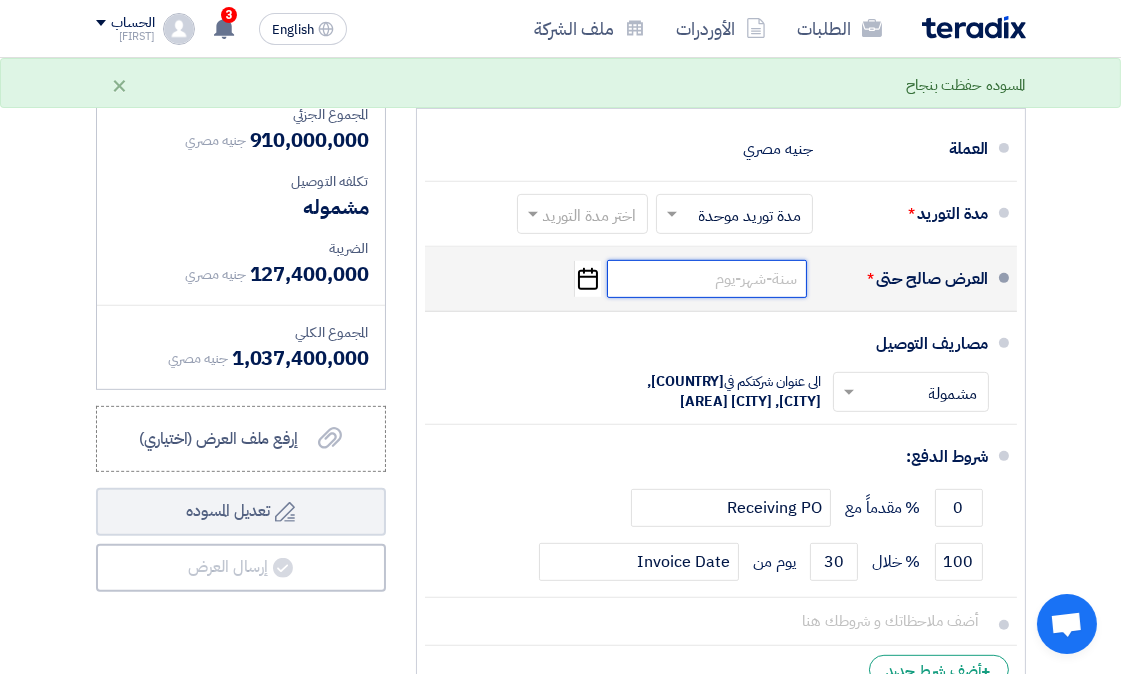 click 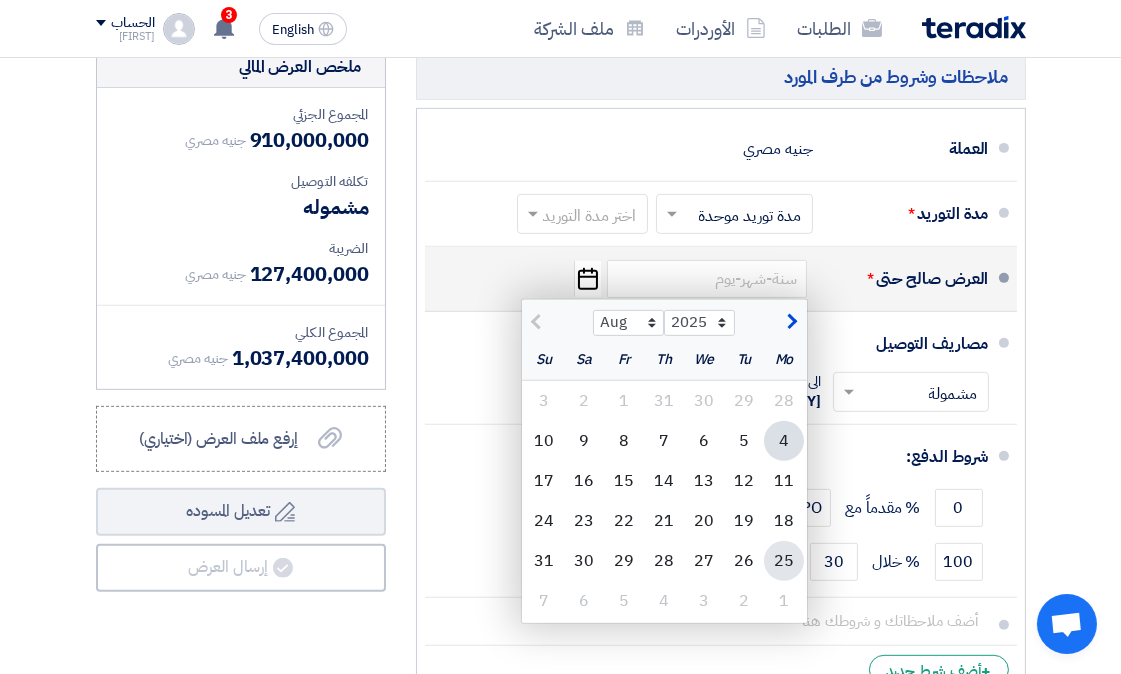 click on "25" 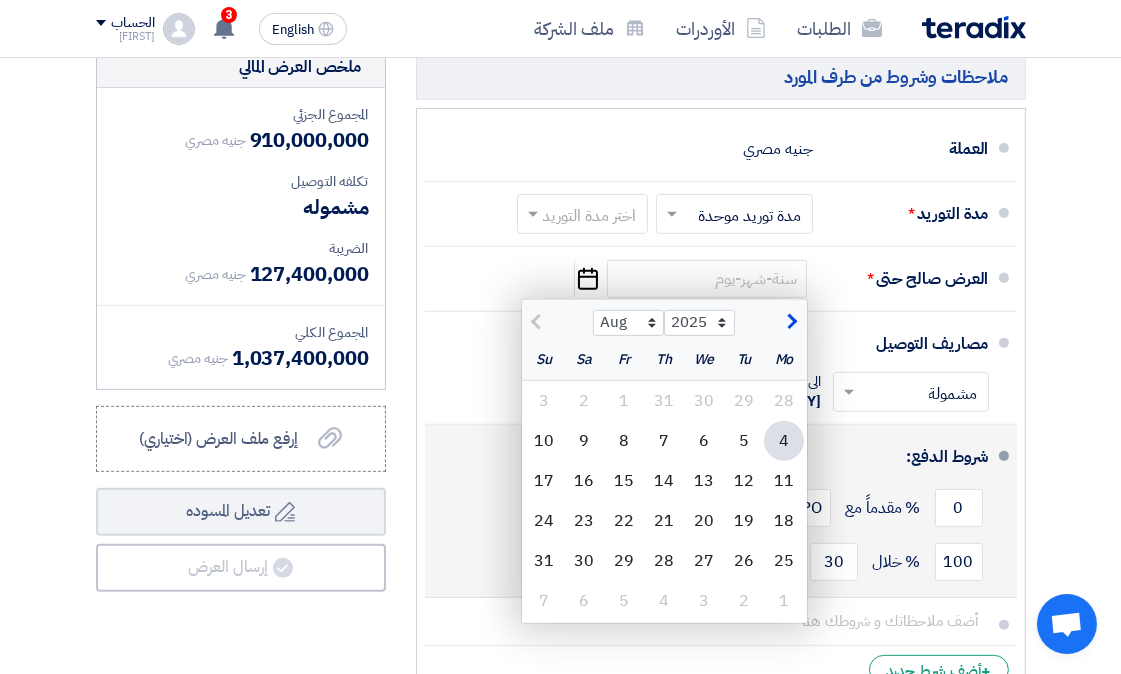 type on "8/25/2025" 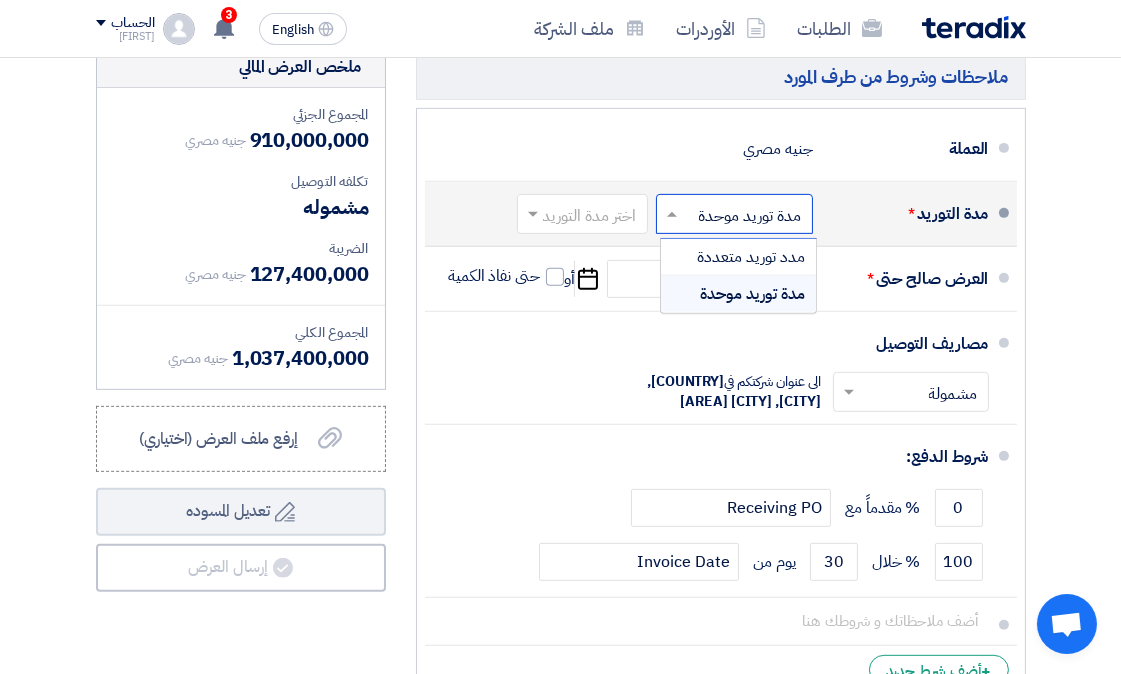click 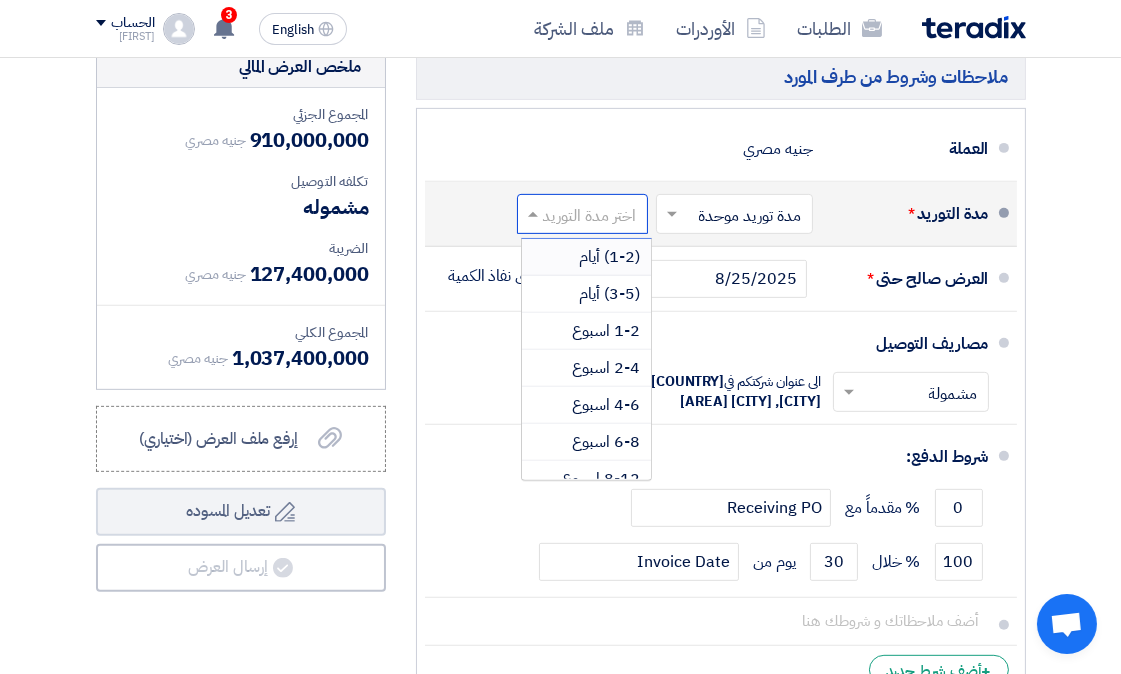 click 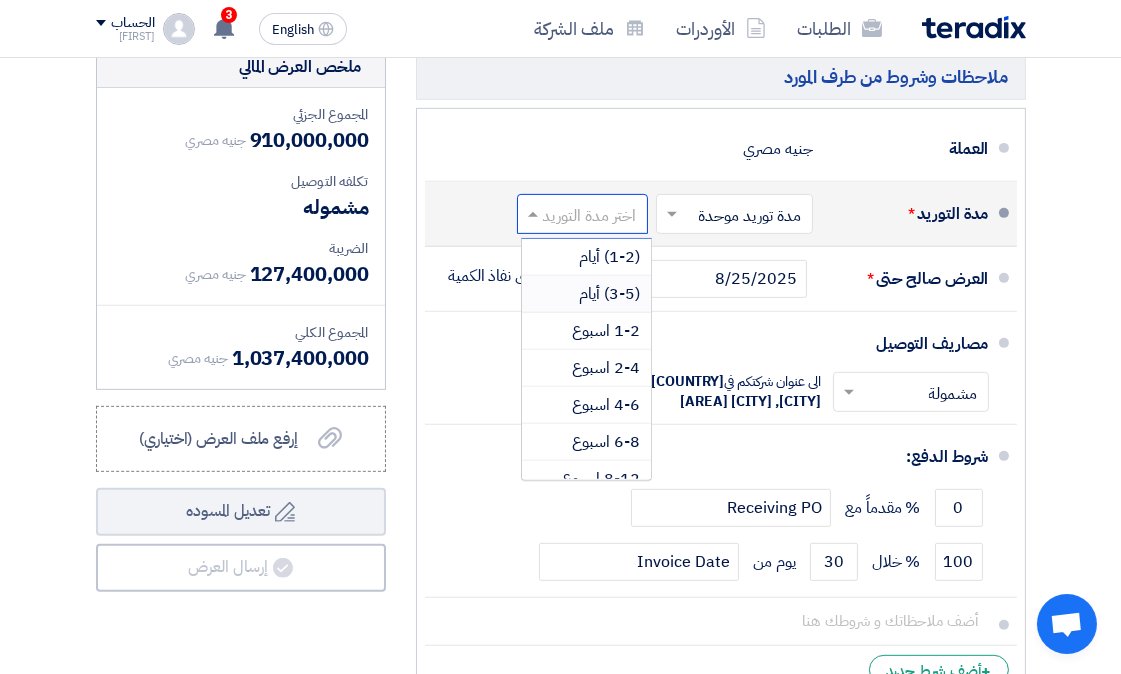 click on "(3-5) أيام" at bounding box center [610, 294] 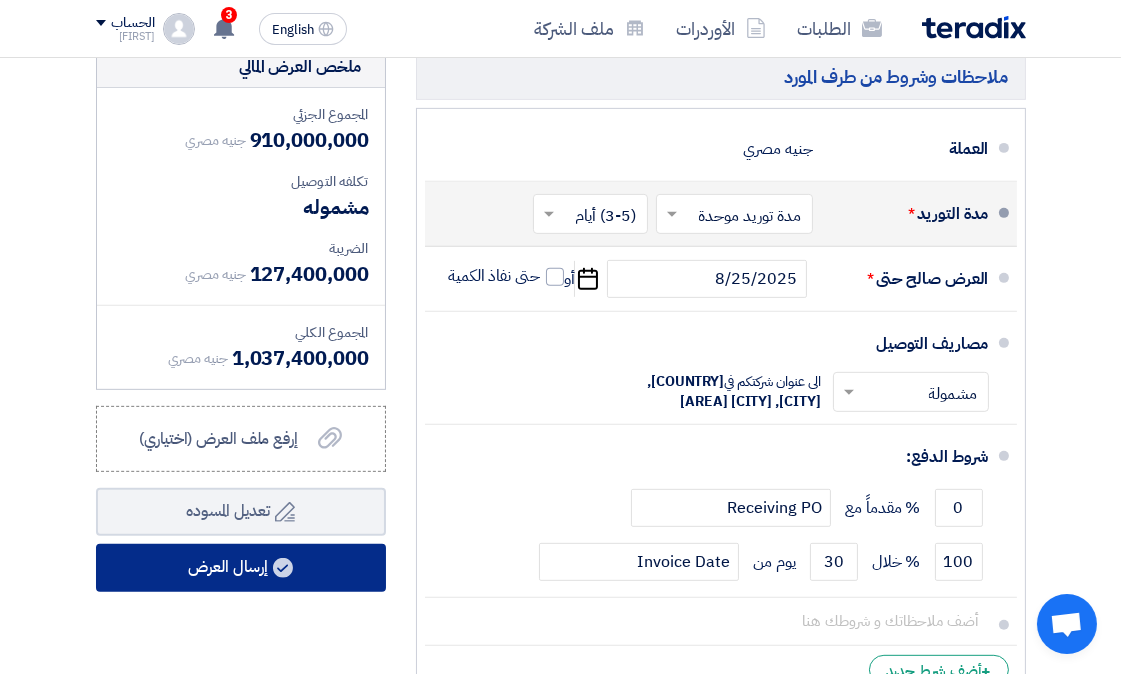 click on "إرسال العرض" 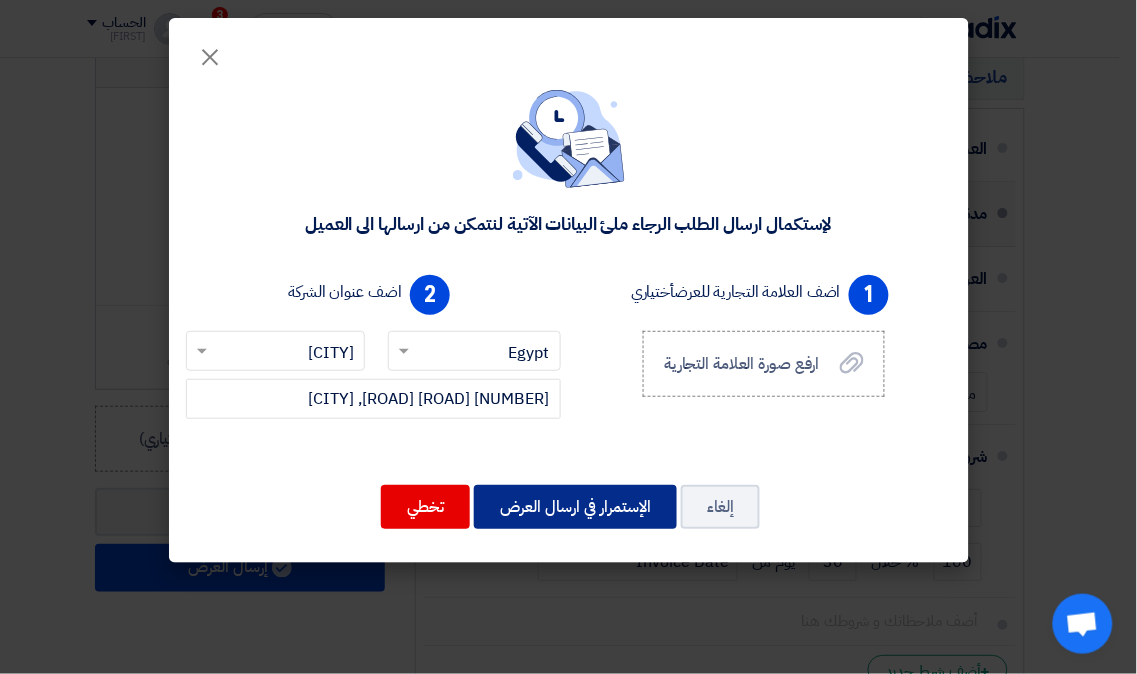 click on "الإستمرار في ارسال العرض" 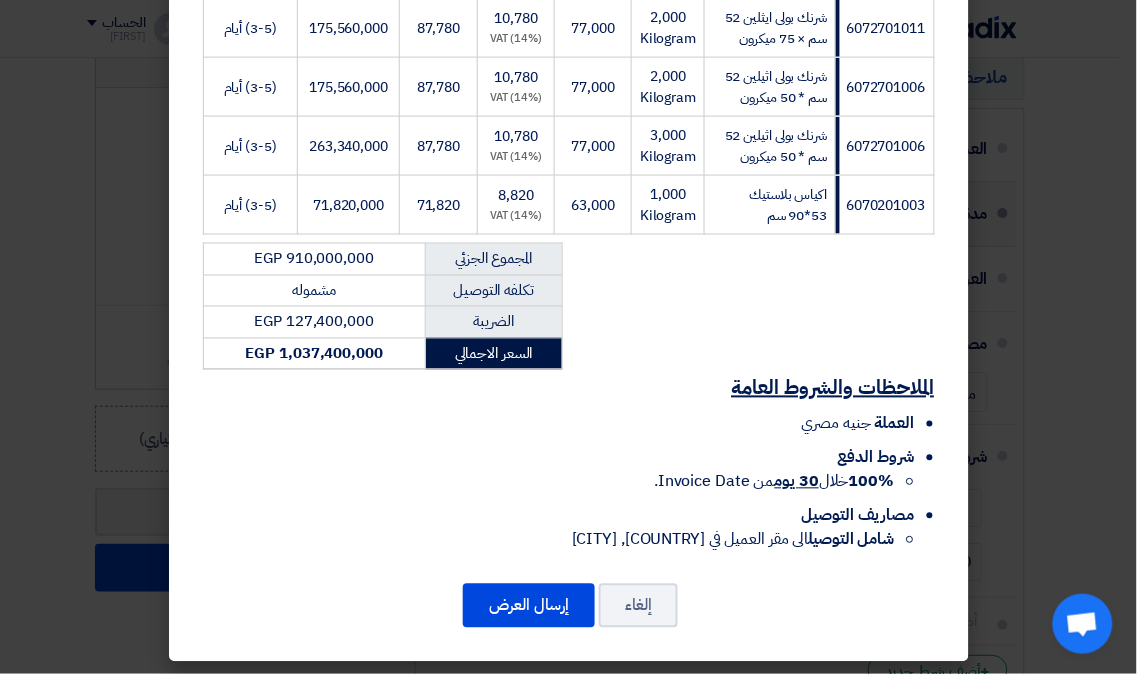 scroll, scrollTop: 485, scrollLeft: 0, axis: vertical 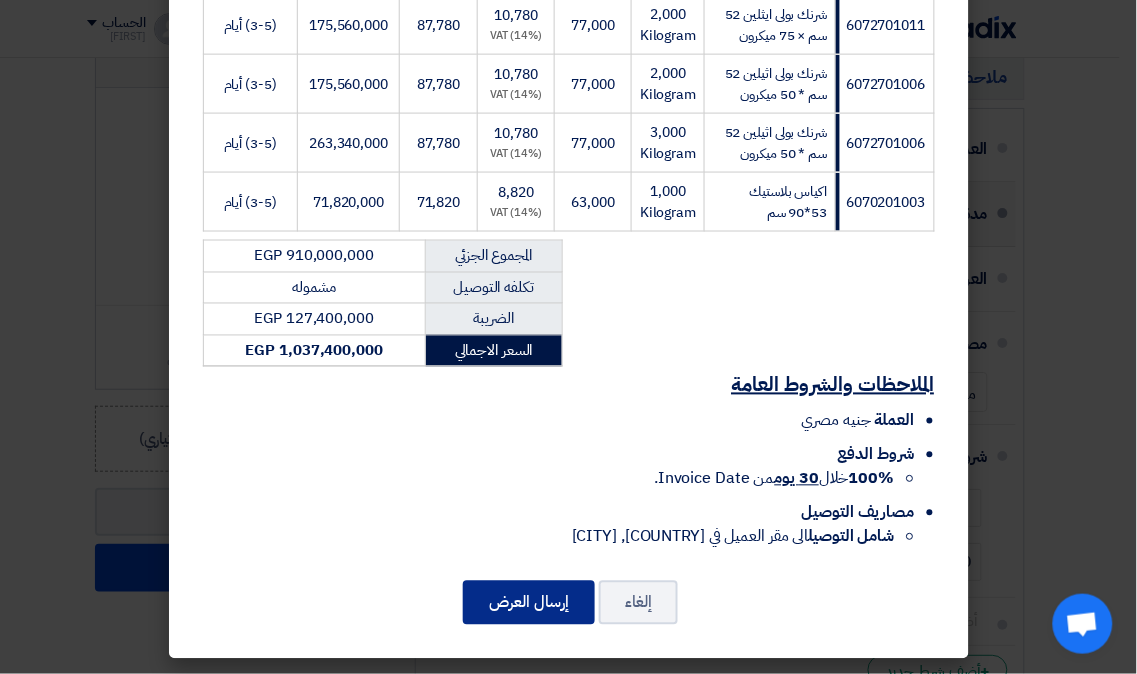 click on "إرسال العرض" 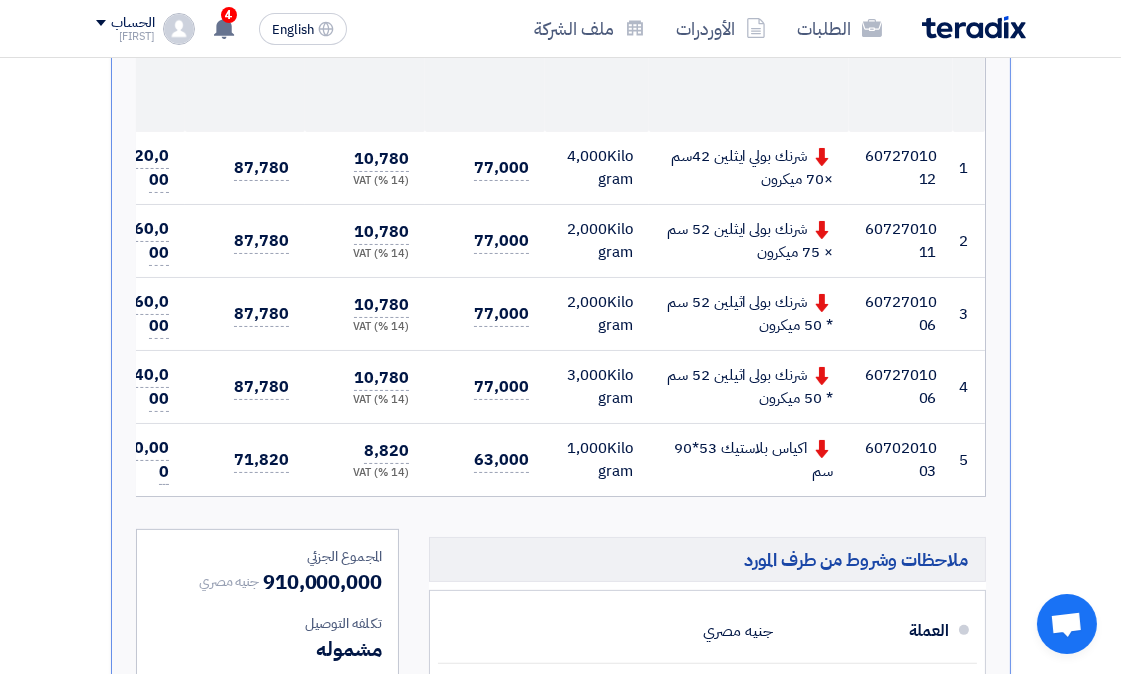 scroll, scrollTop: 777, scrollLeft: 0, axis: vertical 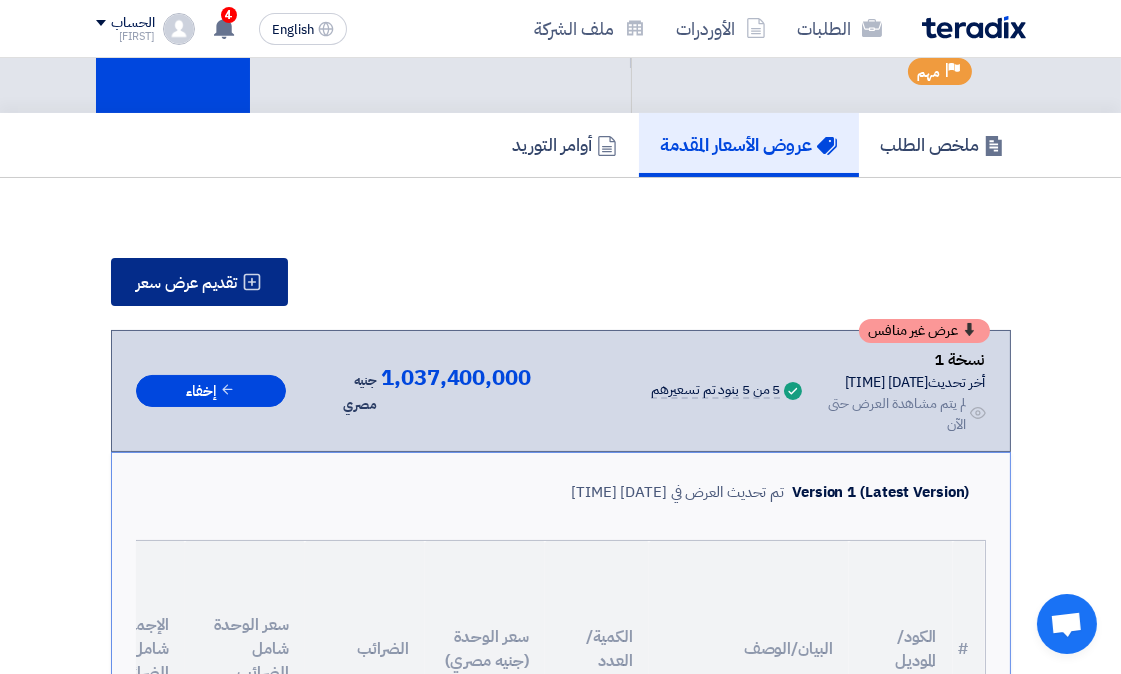 click on "تقديم عرض سعر" 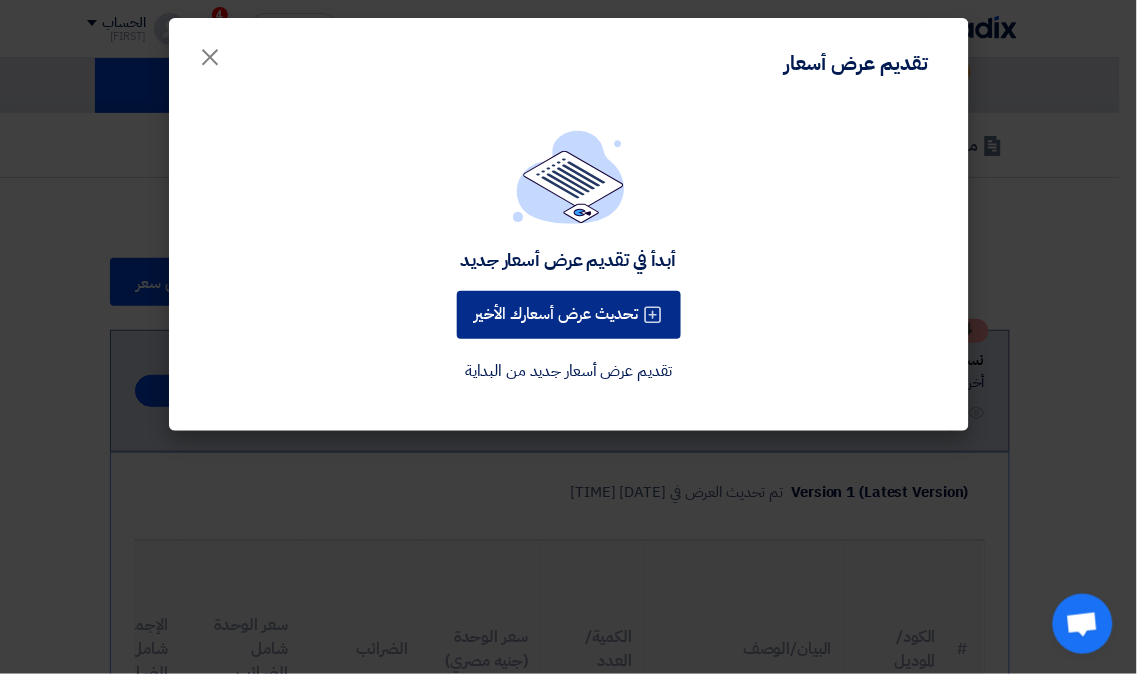 click on "تحديث عرض أسعارك الأخير" 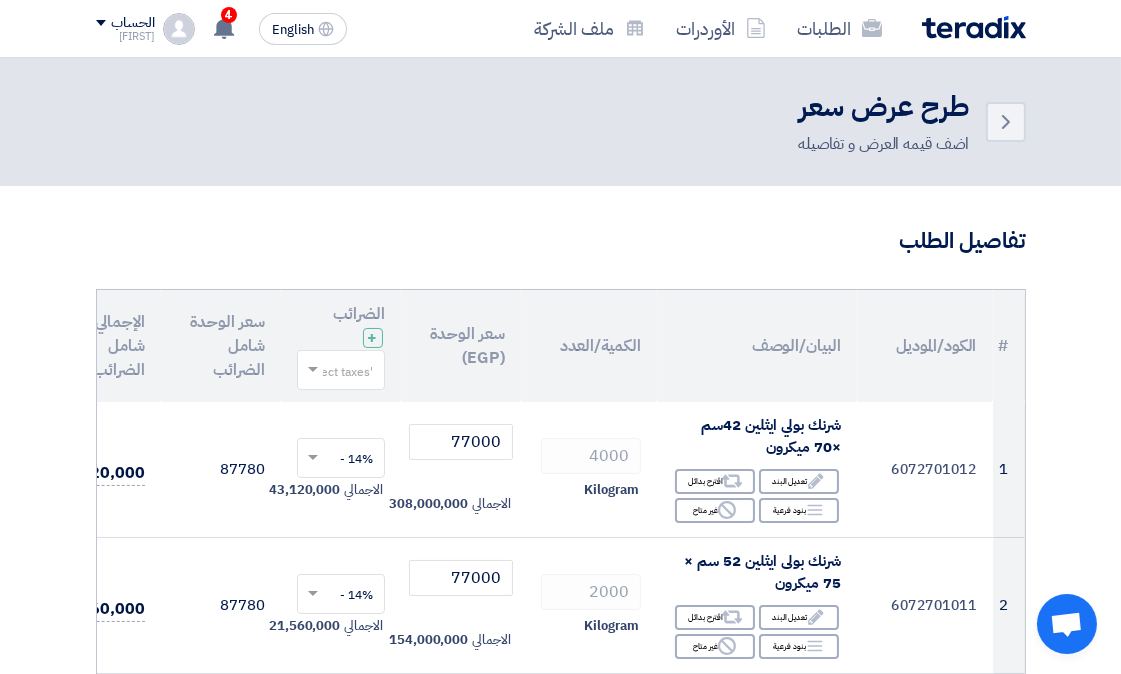 scroll, scrollTop: 111, scrollLeft: 0, axis: vertical 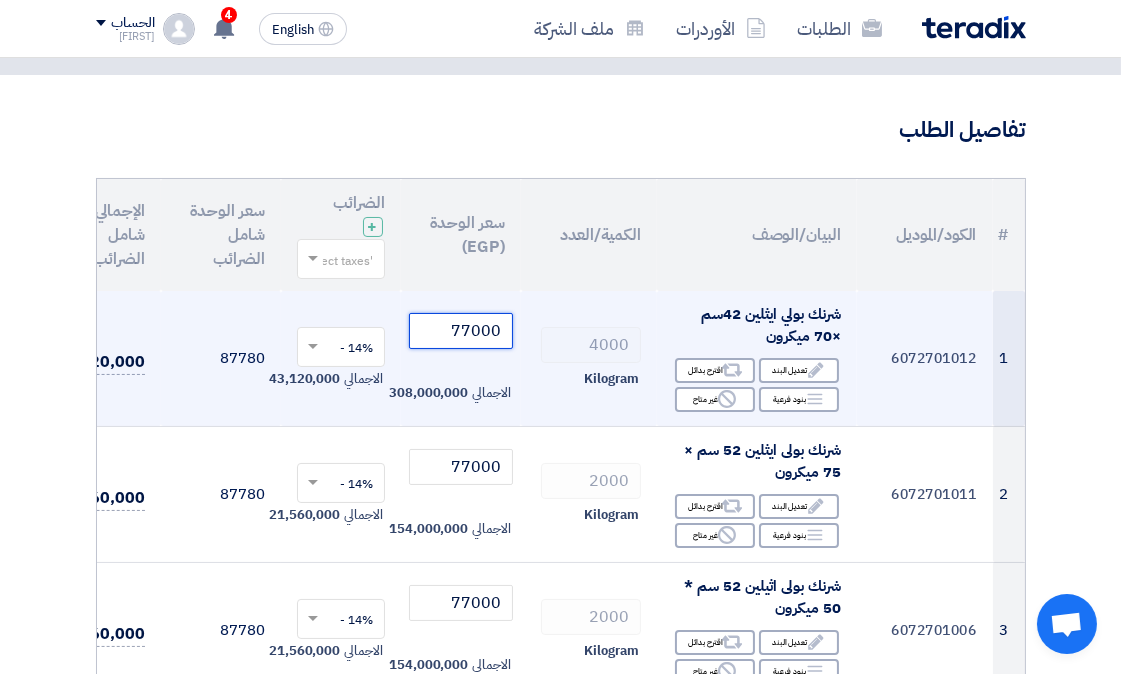 click on "77000" 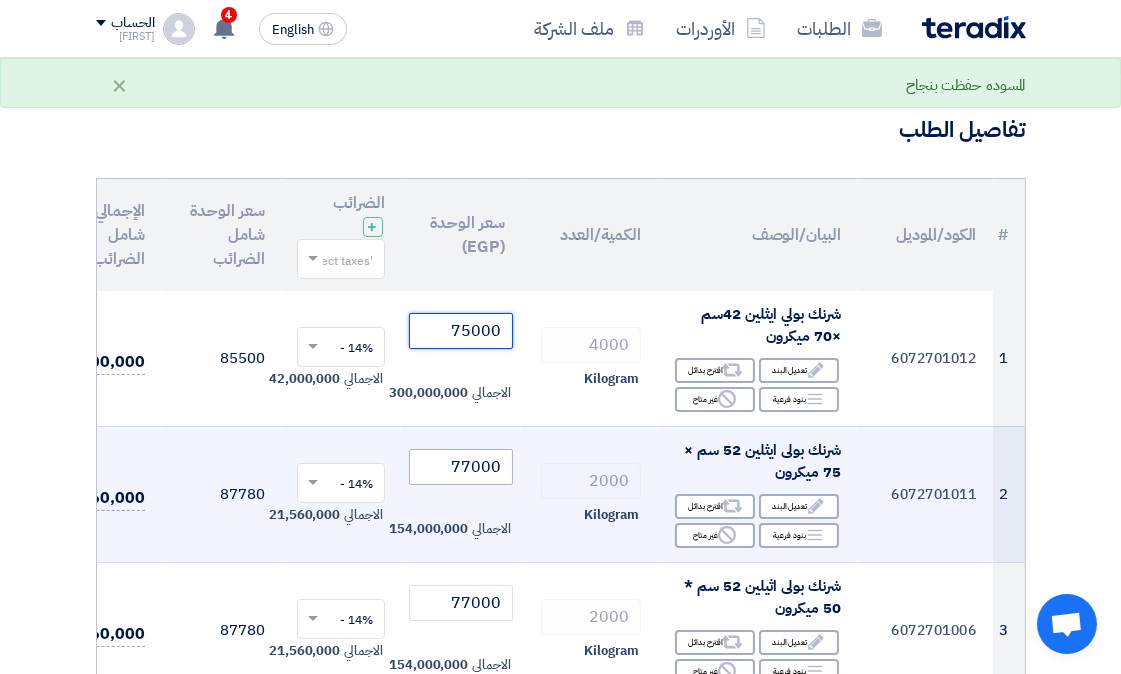 type on "75000" 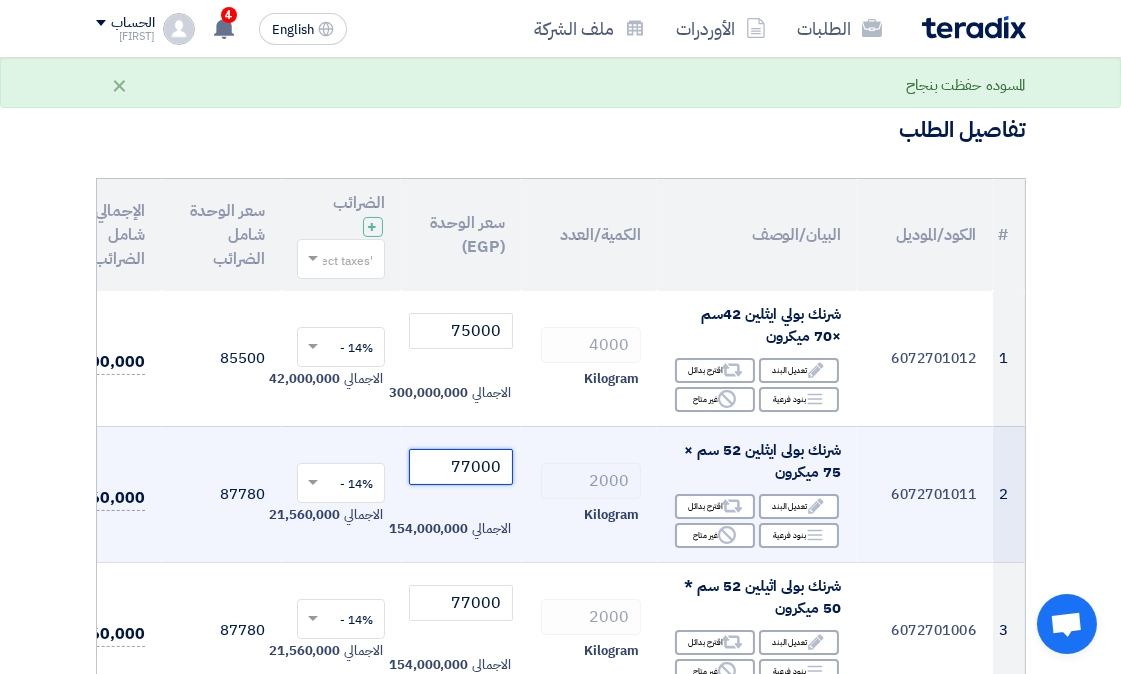 click on "77000" 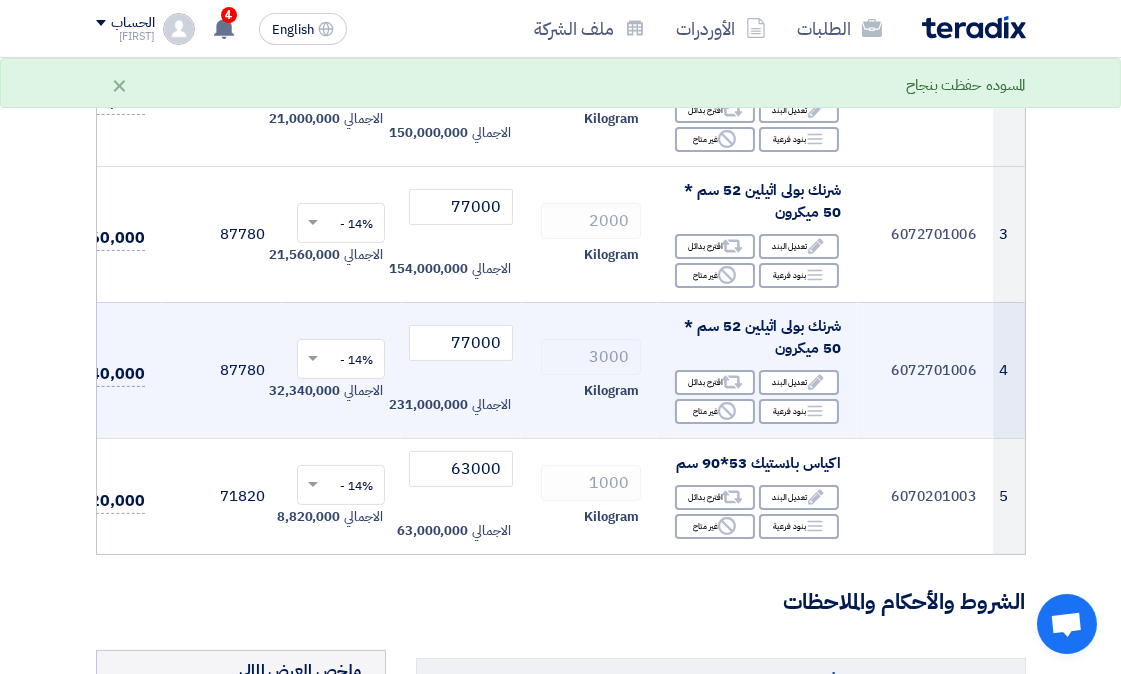 scroll, scrollTop: 555, scrollLeft: 0, axis: vertical 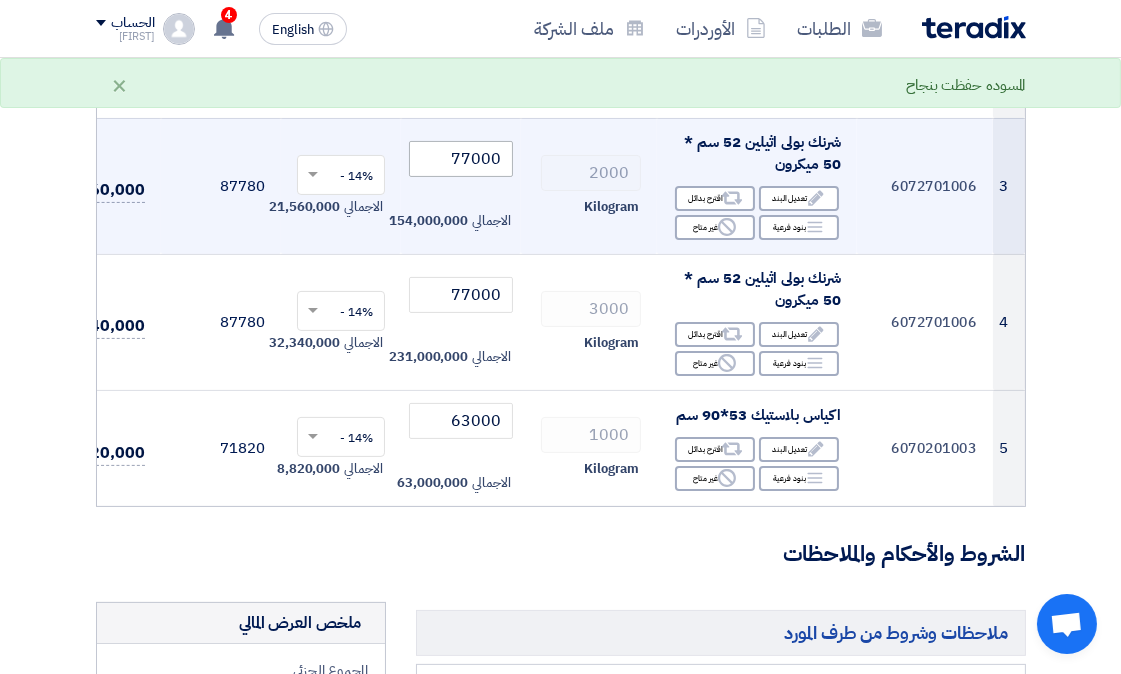 type on "75000" 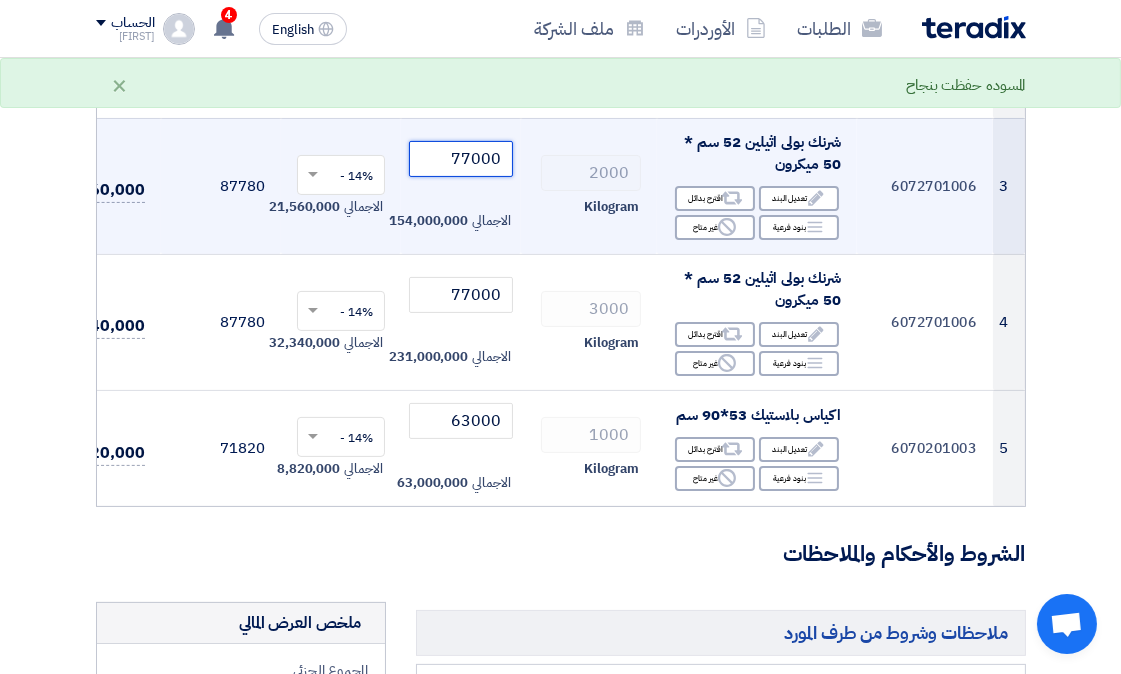 drag, startPoint x: 464, startPoint y: 160, endPoint x: 474, endPoint y: 167, distance: 12.206555 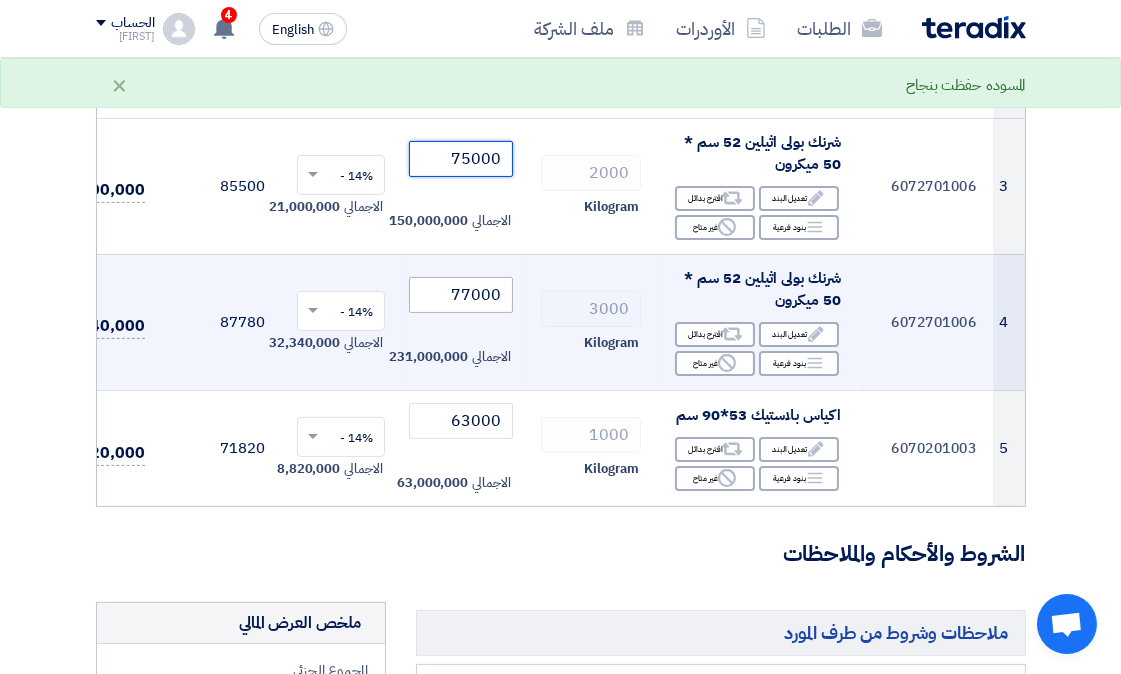 type on "75000" 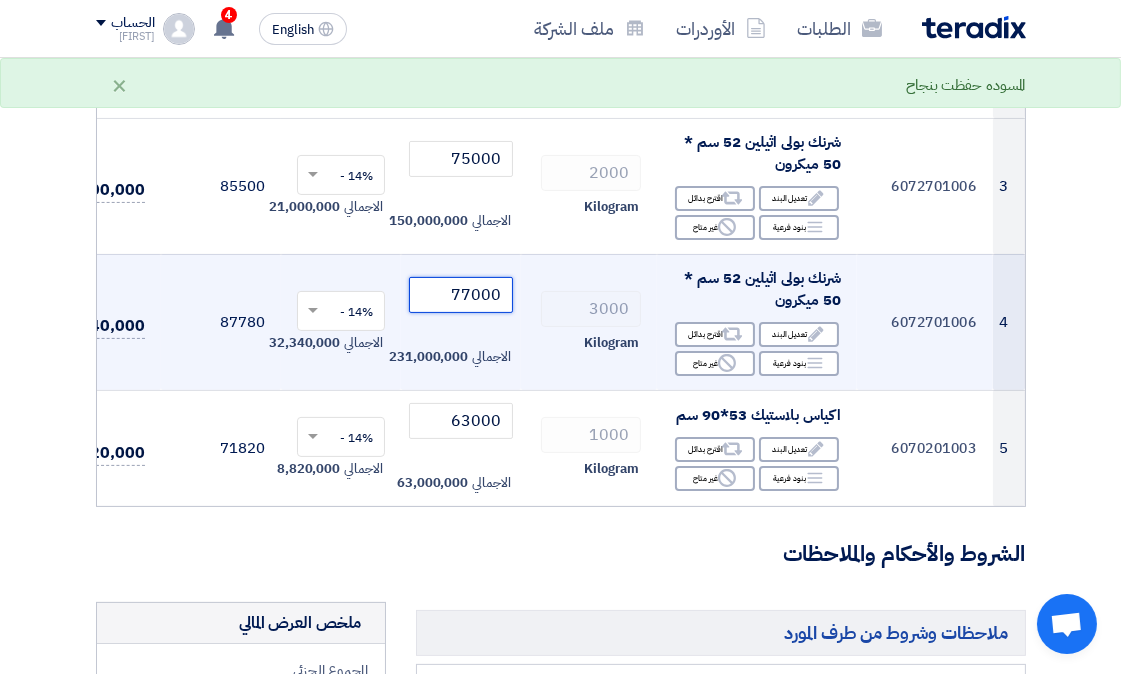 click on "77000" 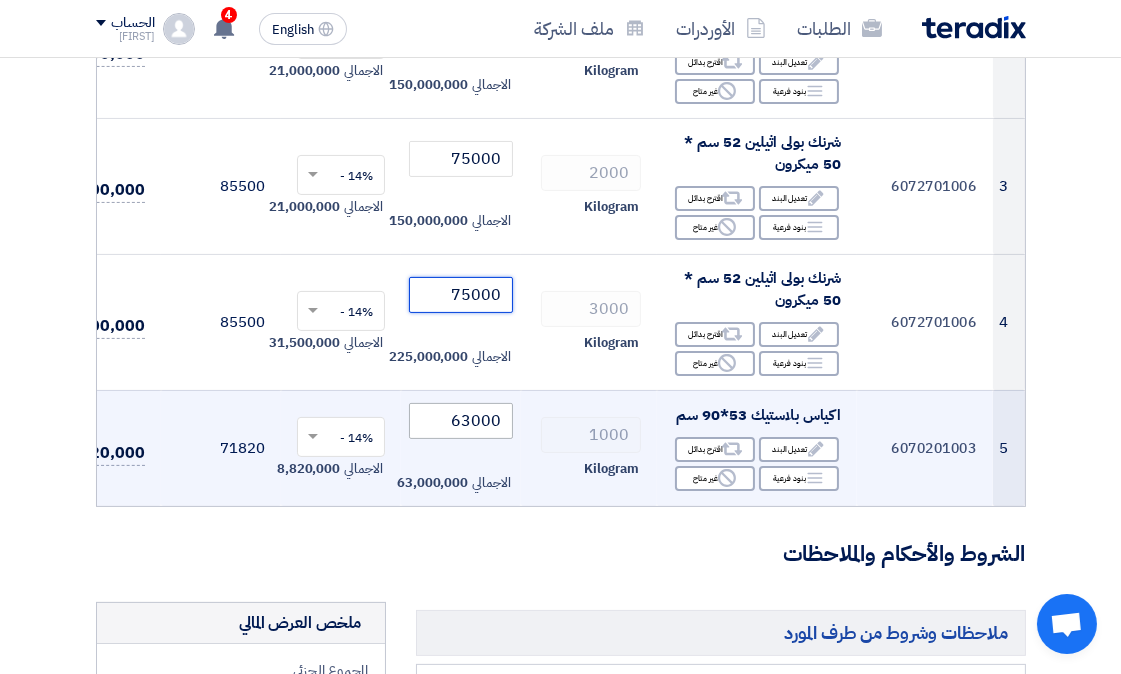 type on "75000" 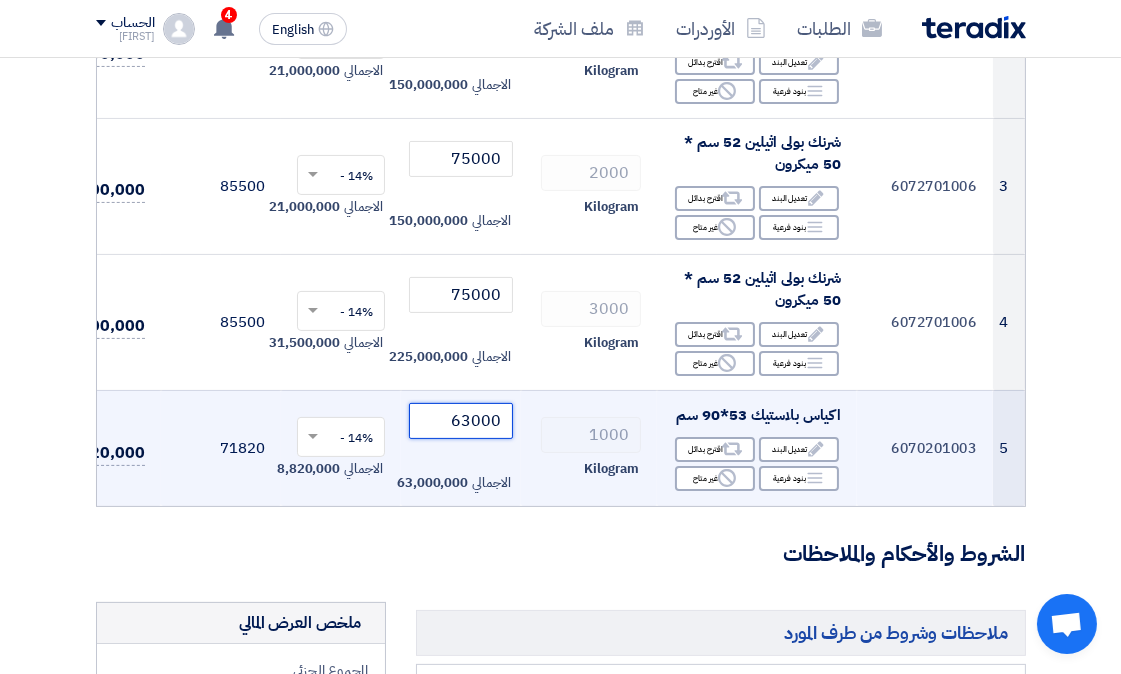 click on "63000" 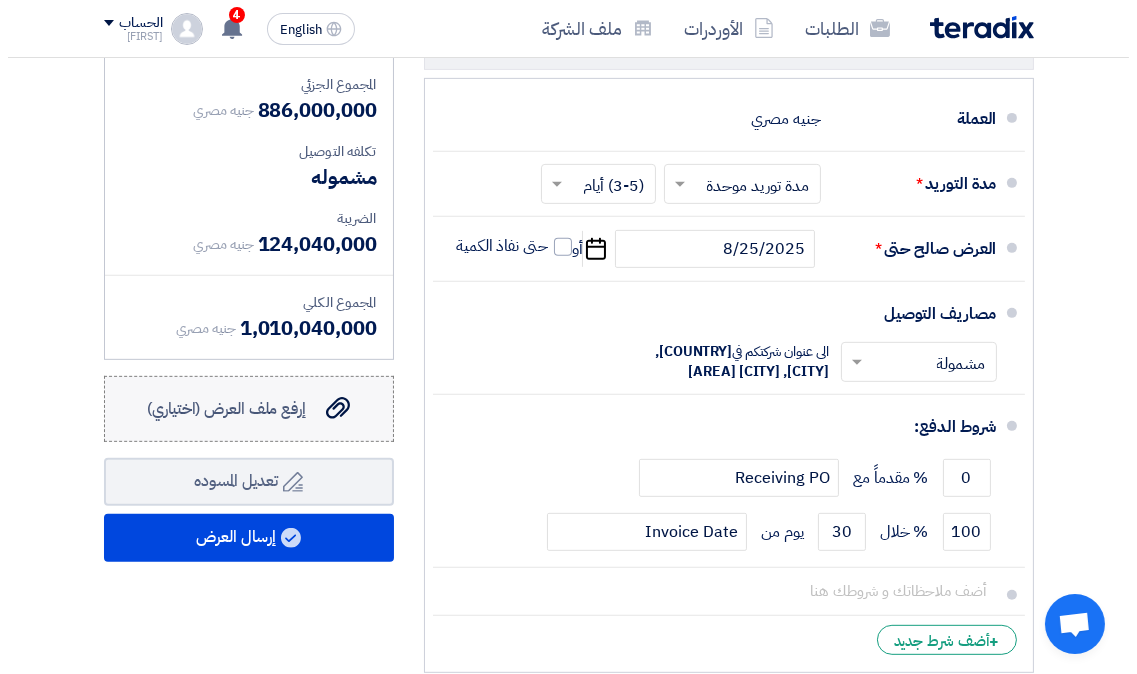 scroll, scrollTop: 1111, scrollLeft: 0, axis: vertical 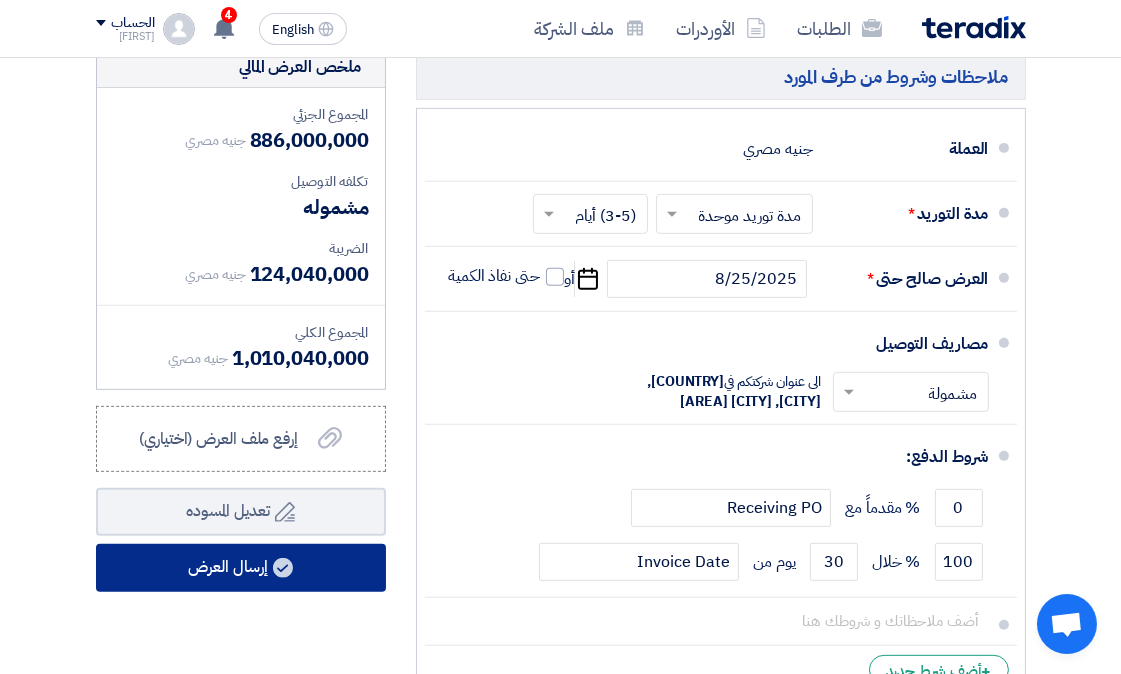 type on "61000" 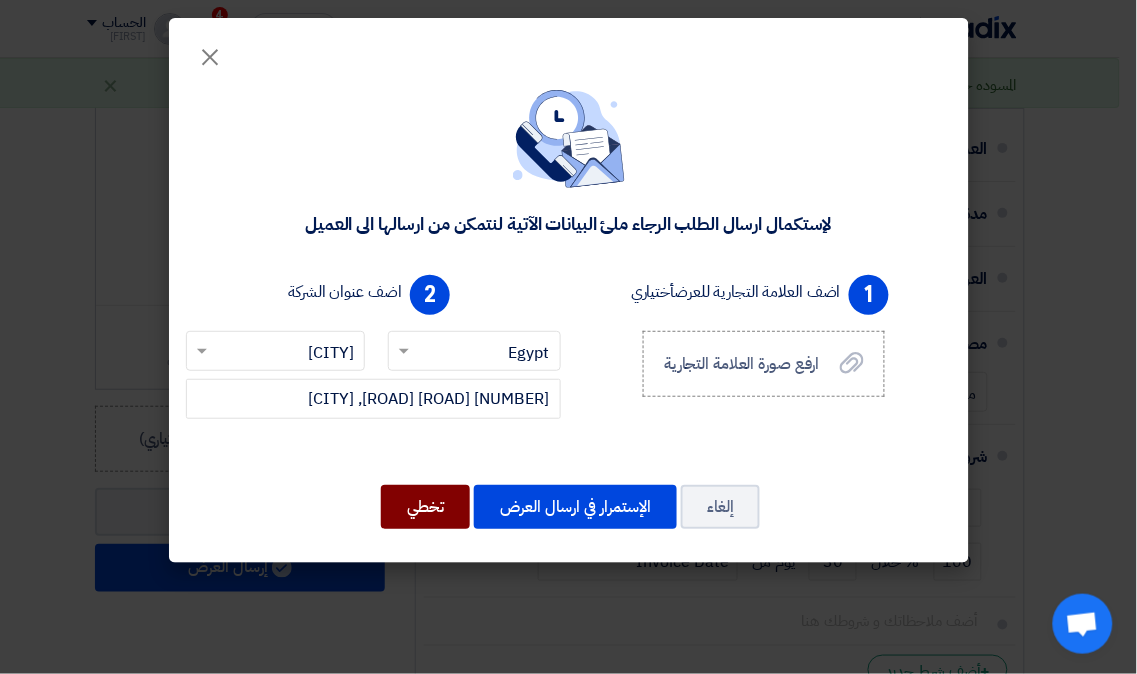 click on "تخطي" 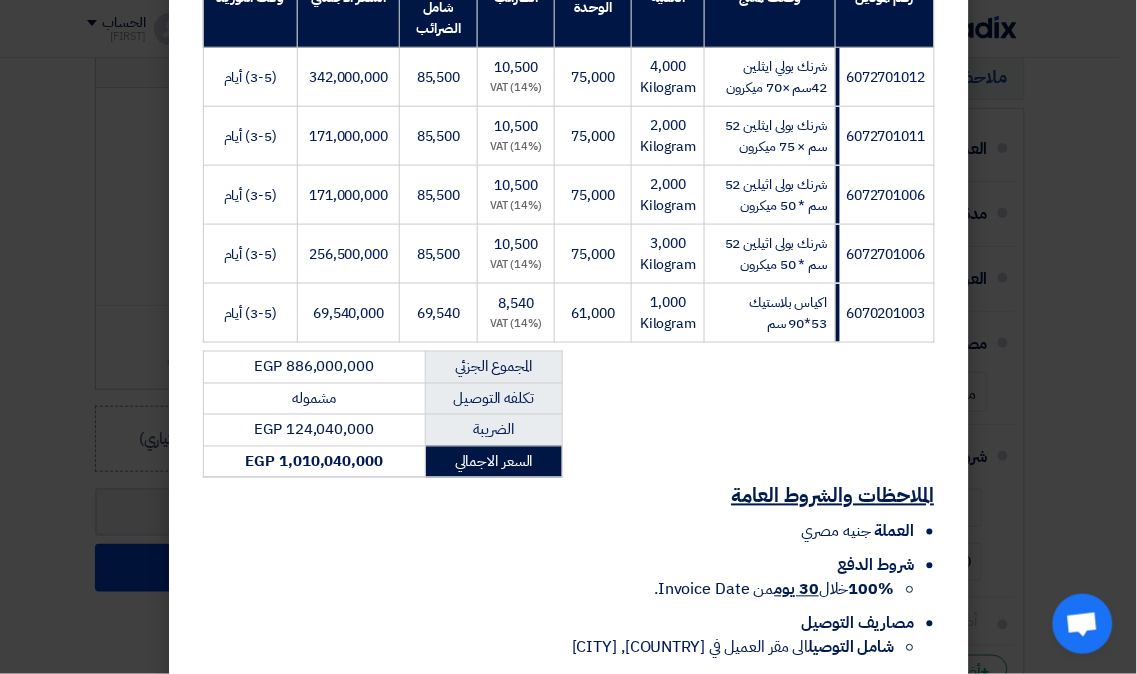 scroll, scrollTop: 485, scrollLeft: 0, axis: vertical 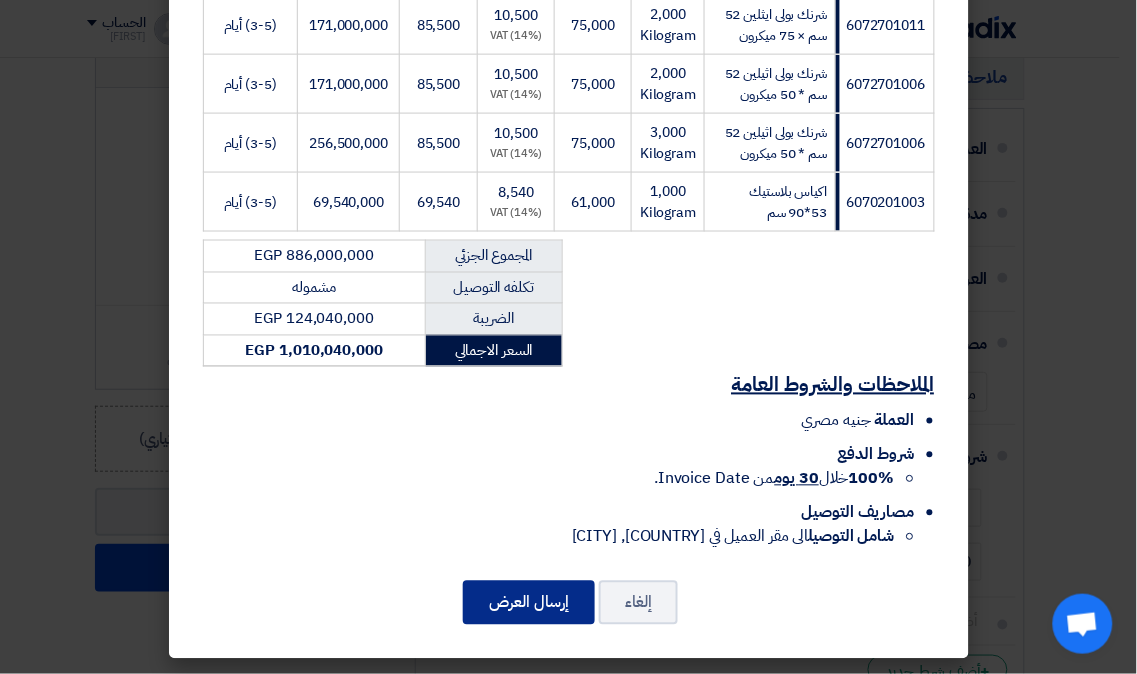 click on "إرسال العرض" 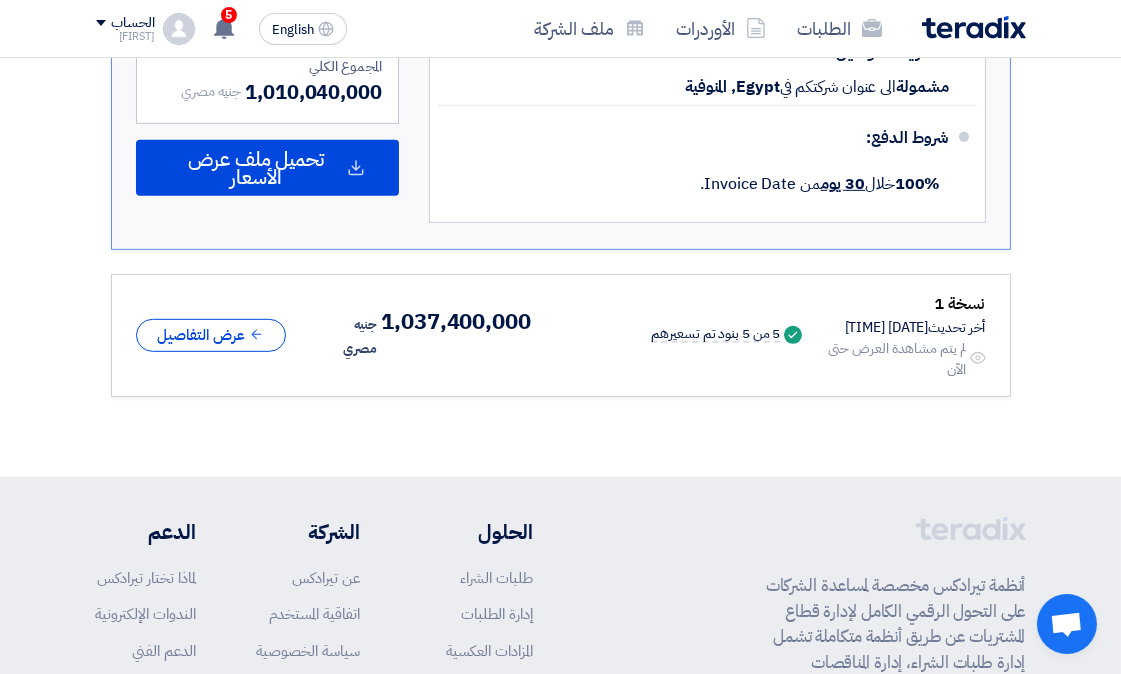 scroll, scrollTop: 1785, scrollLeft: 0, axis: vertical 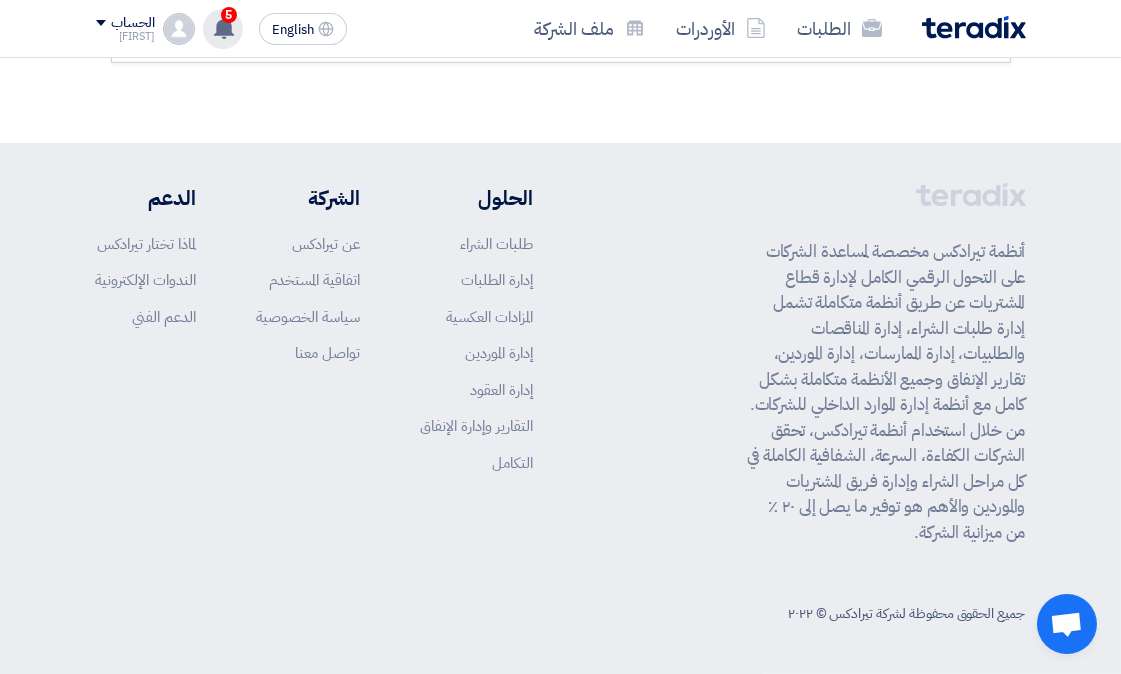click 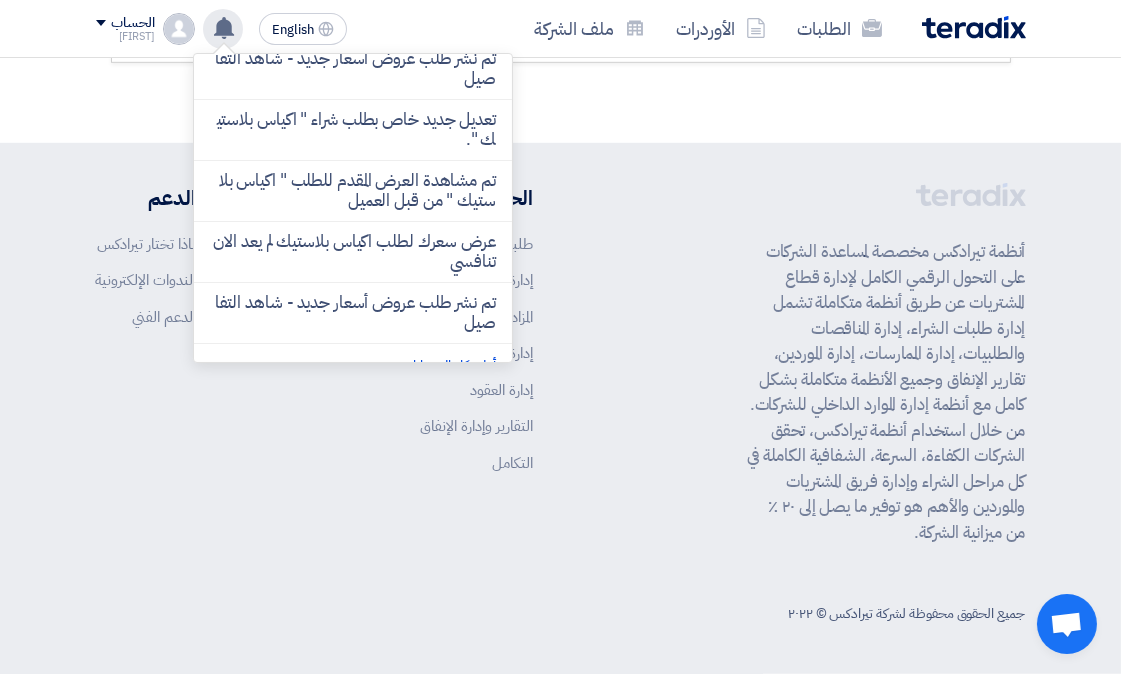 scroll, scrollTop: 545, scrollLeft: 0, axis: vertical 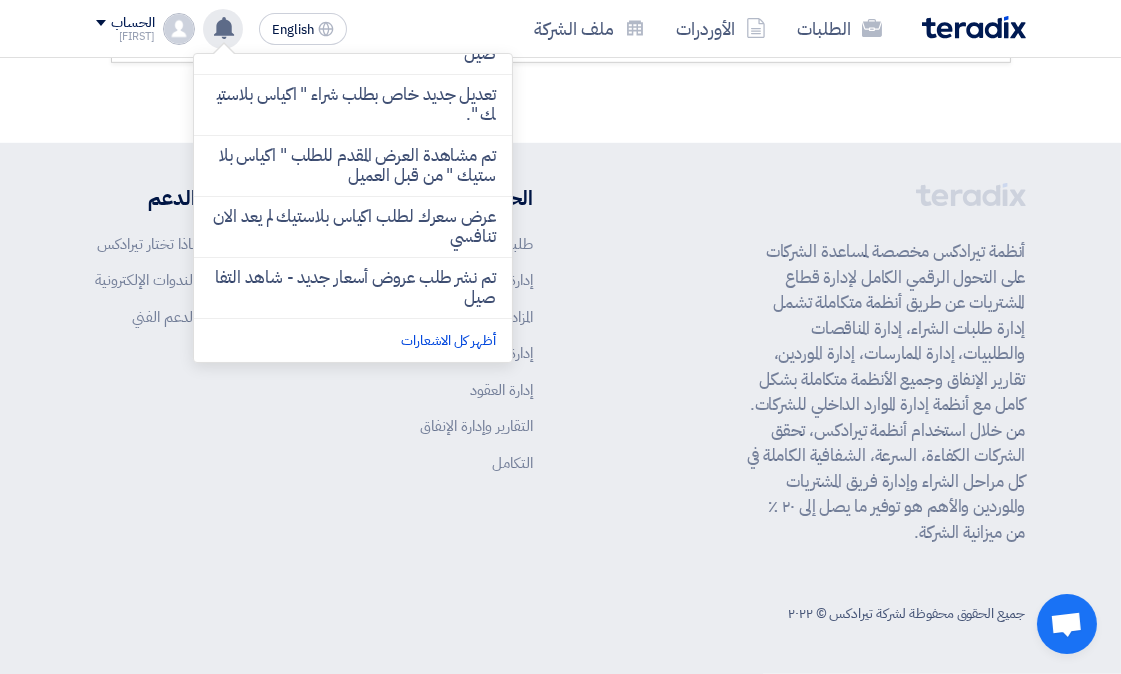 click on "عرض سعرك لطلب طلب عرض سعر شرنك بولى ايثلين و اكياس  وادى فود السادات  انتاج محلى فقط  - التوريد من  [MONTH] حتى [MONTH] [YEAR] لم يعد الان تنافسي
عرض سعرك لطلب طلب عرض سعر شرنك بولى ايثلين و اكياس  وادى فود السادات  انتاج محلى فقط  - التوريد من  [MONTH] حتى [MONTH] [YEAR] لم يعد الان تنافسي" 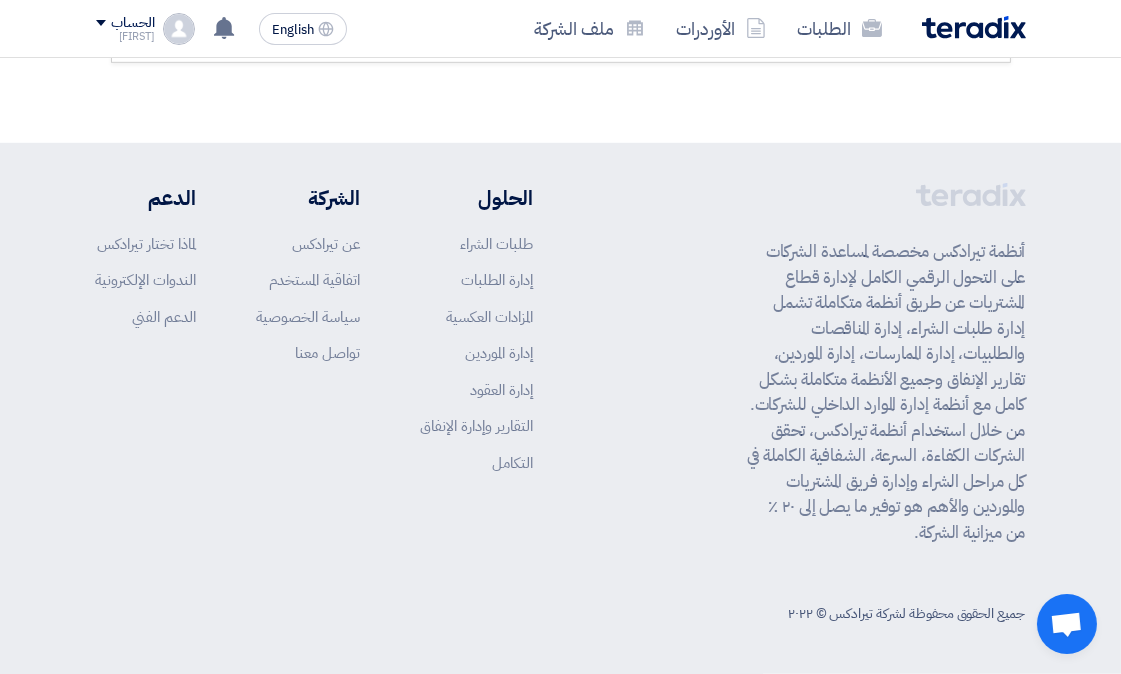click 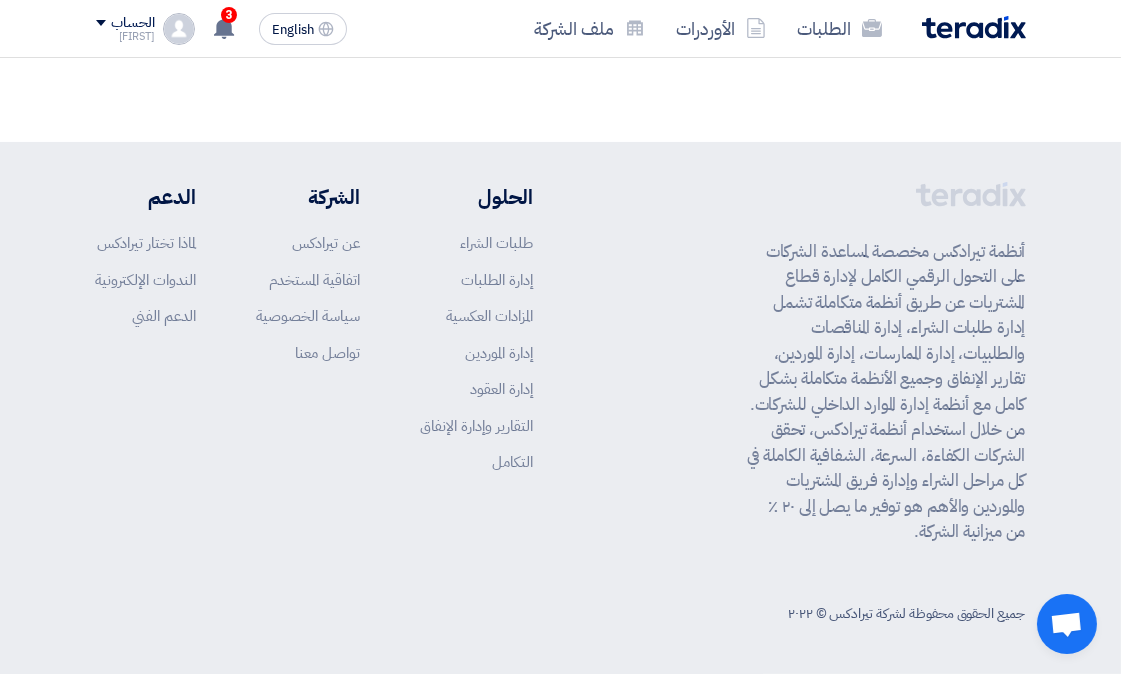 scroll, scrollTop: 0, scrollLeft: 0, axis: both 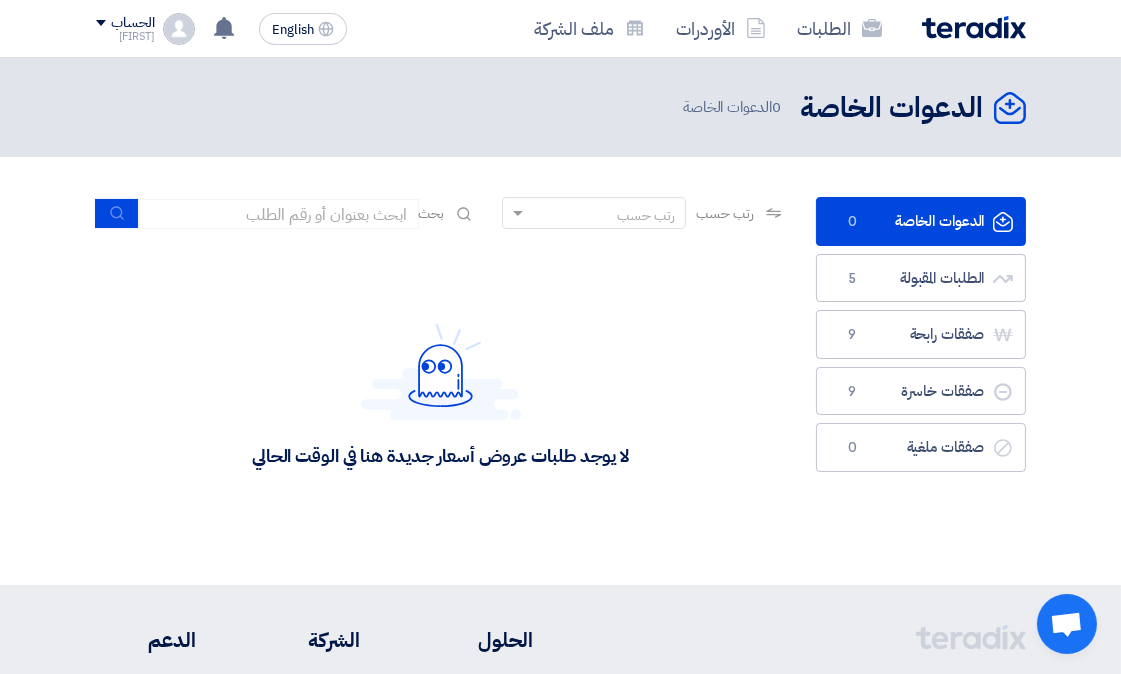click 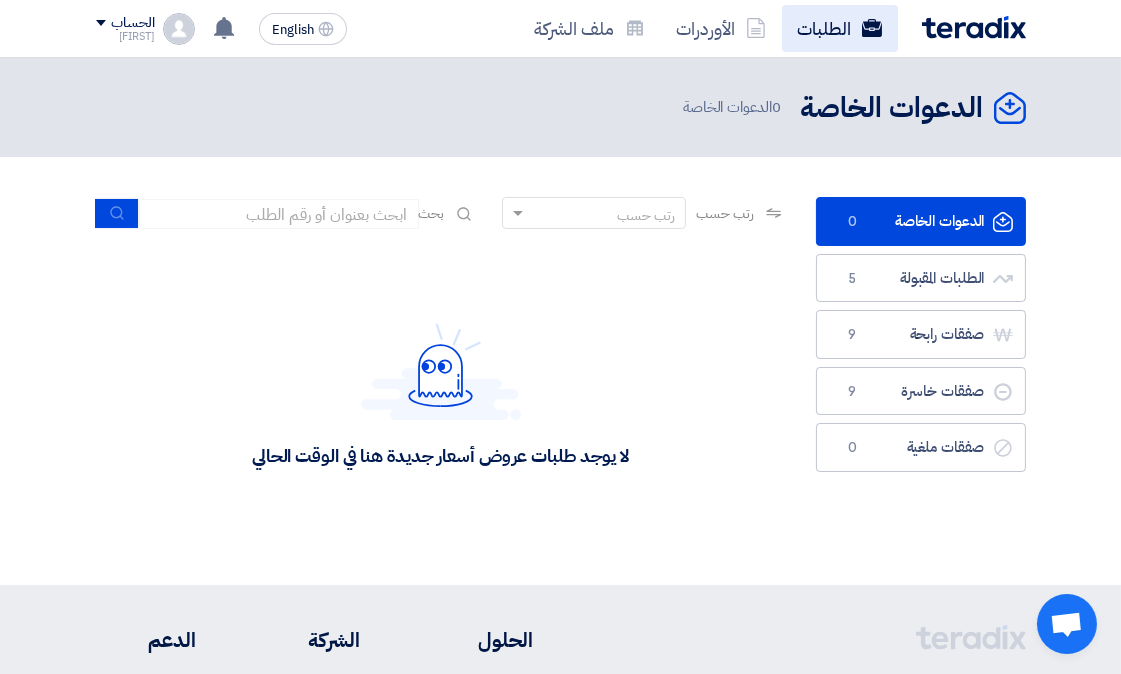 click on "الطلبات" 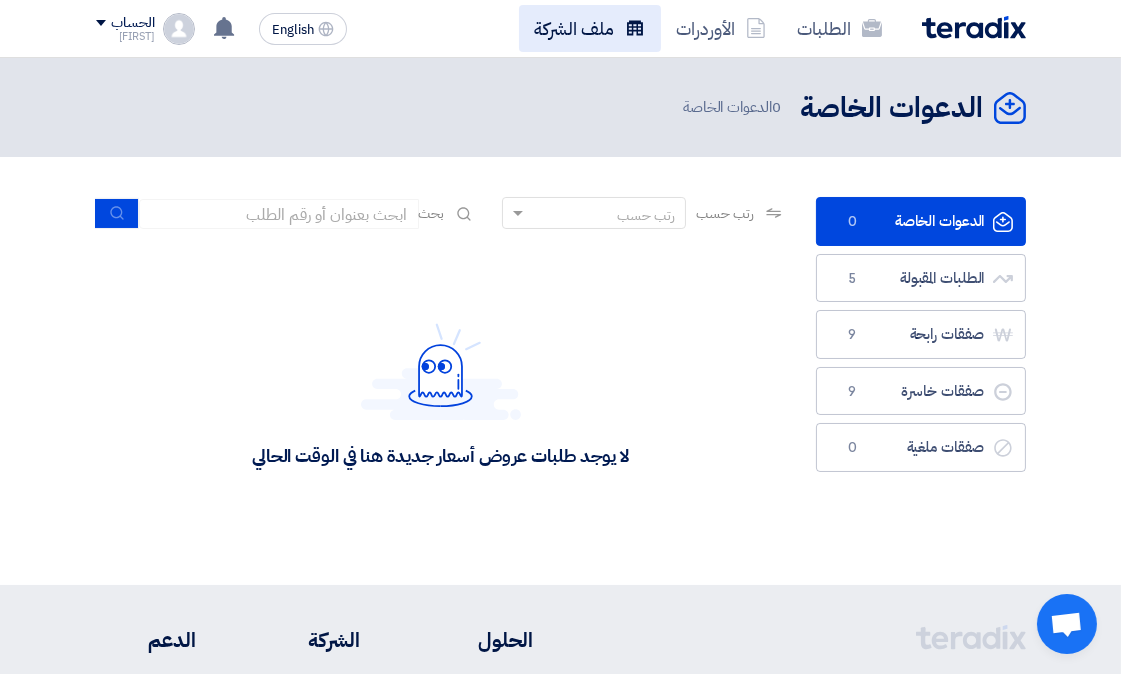 click on "ملف الشركة" 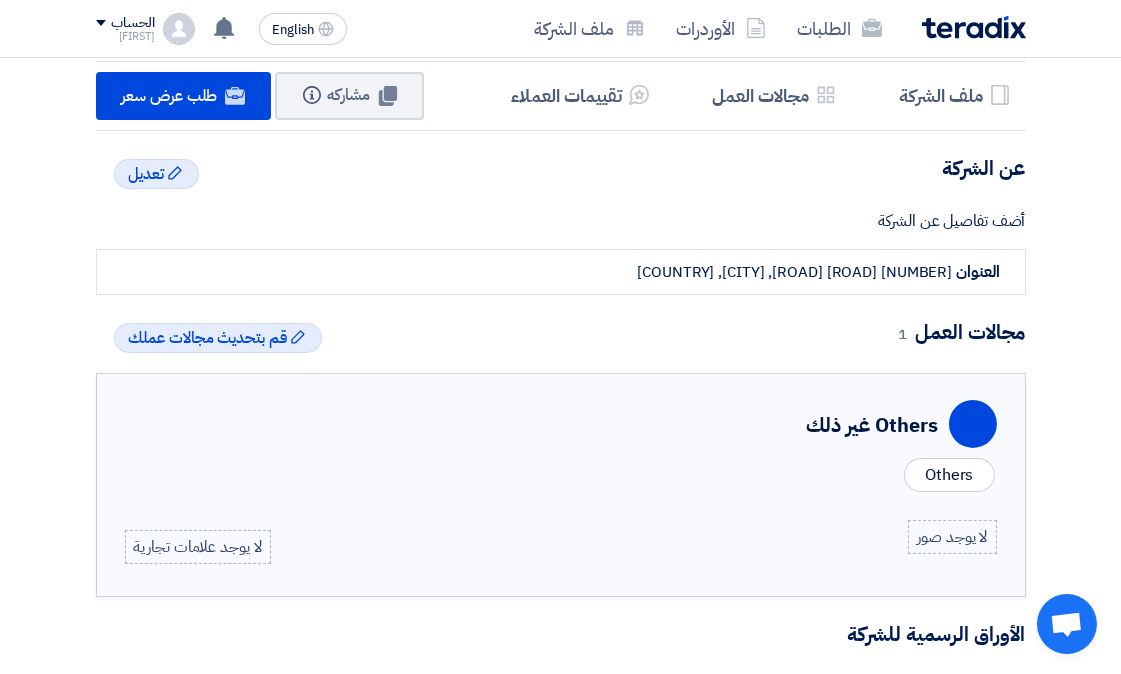 scroll, scrollTop: 222, scrollLeft: 0, axis: vertical 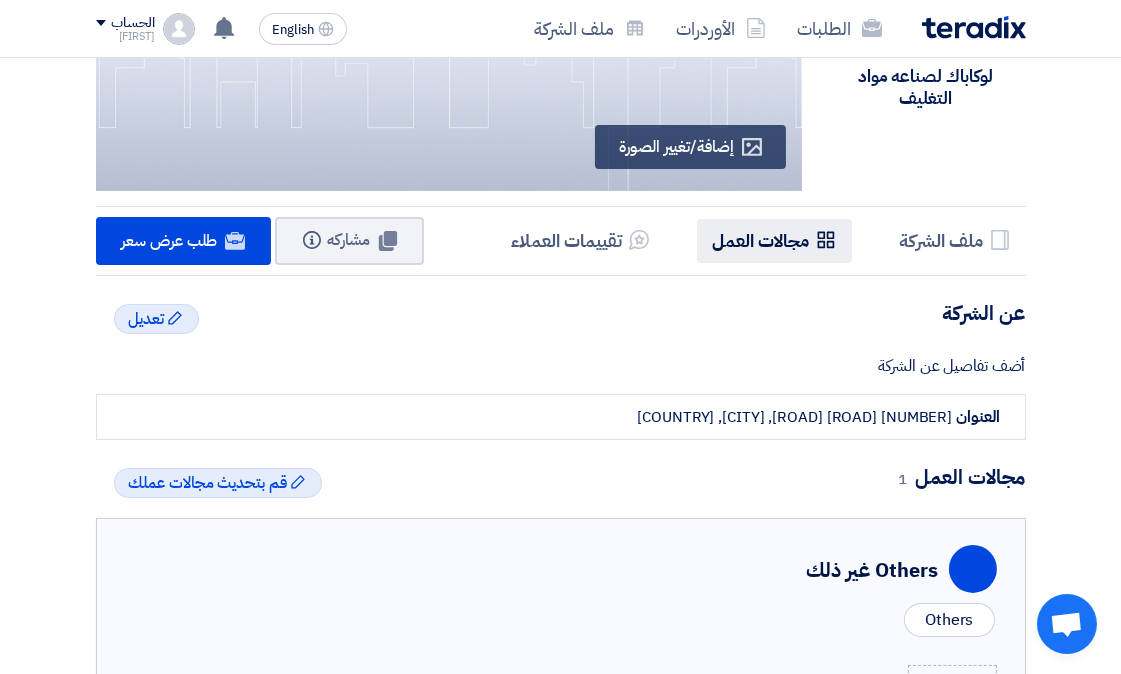 click on "مجالات العمل" 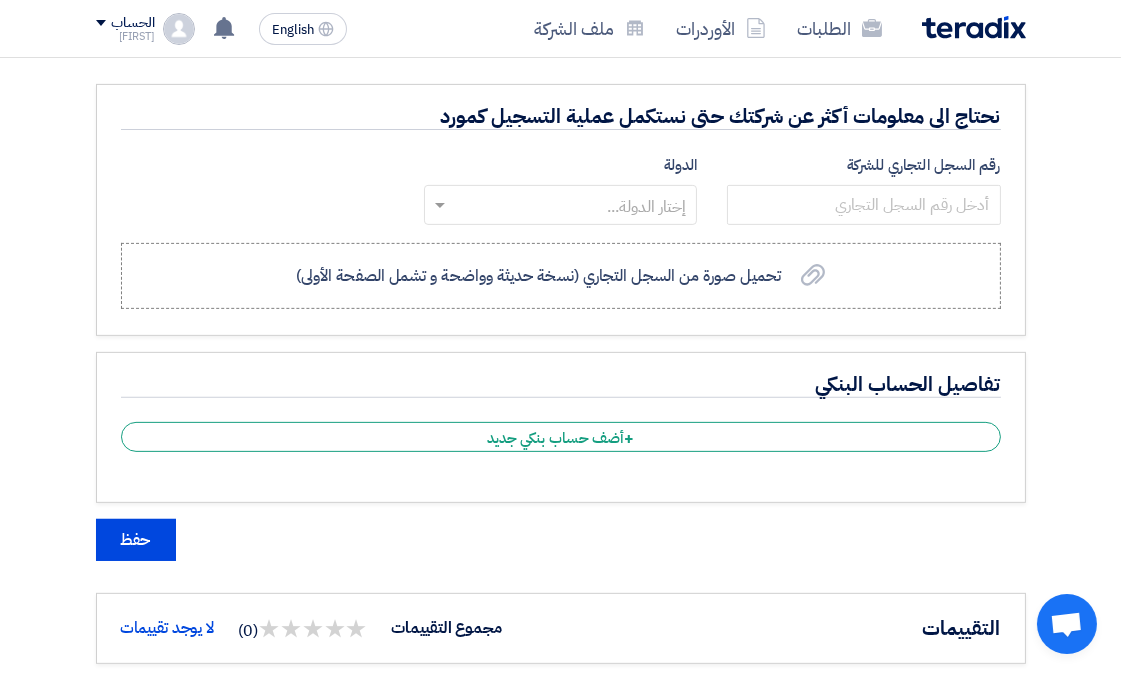 scroll, scrollTop: 1170, scrollLeft: 0, axis: vertical 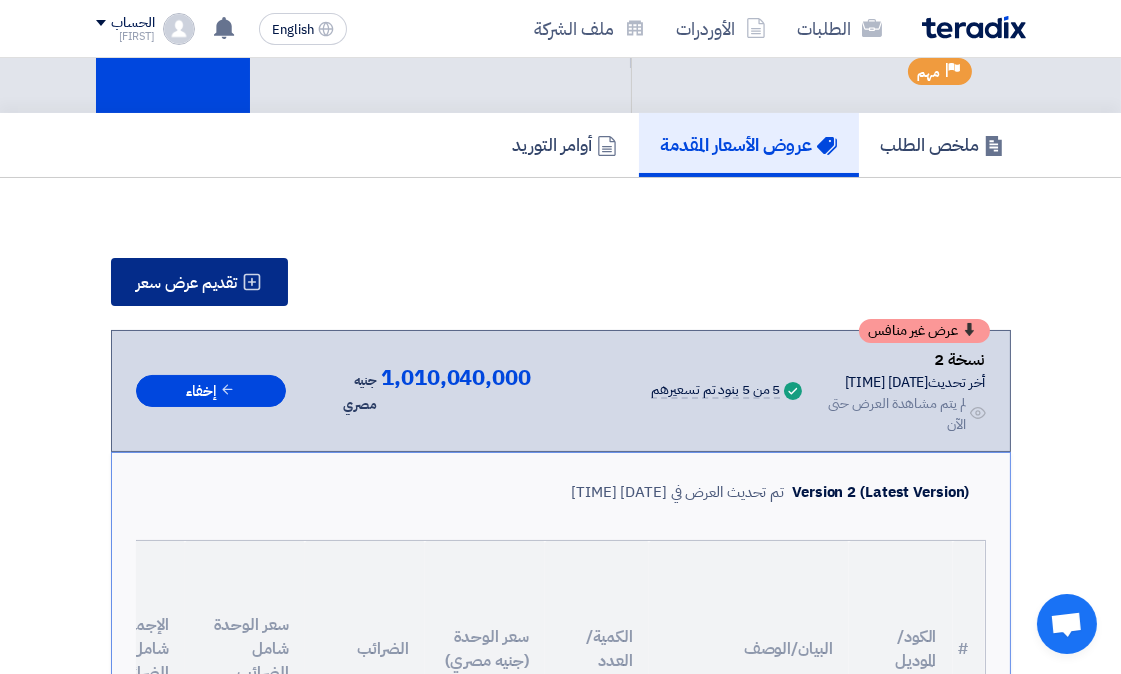 click on "تقديم عرض سعر" 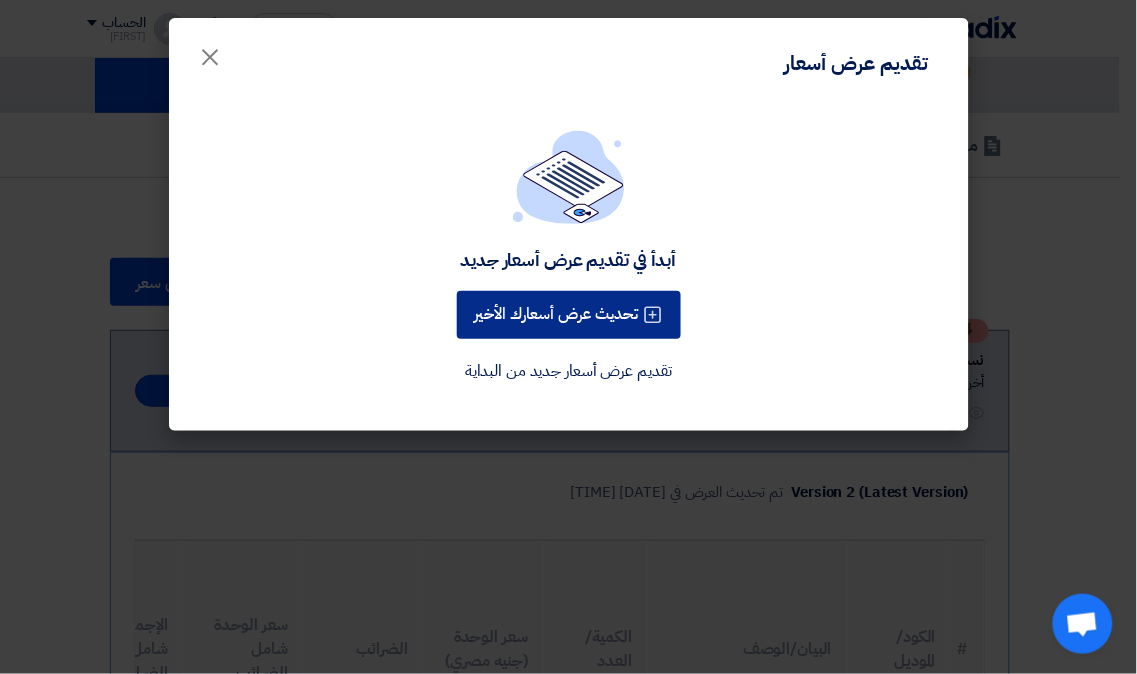 click on "تحديث عرض أسعارك الأخير" 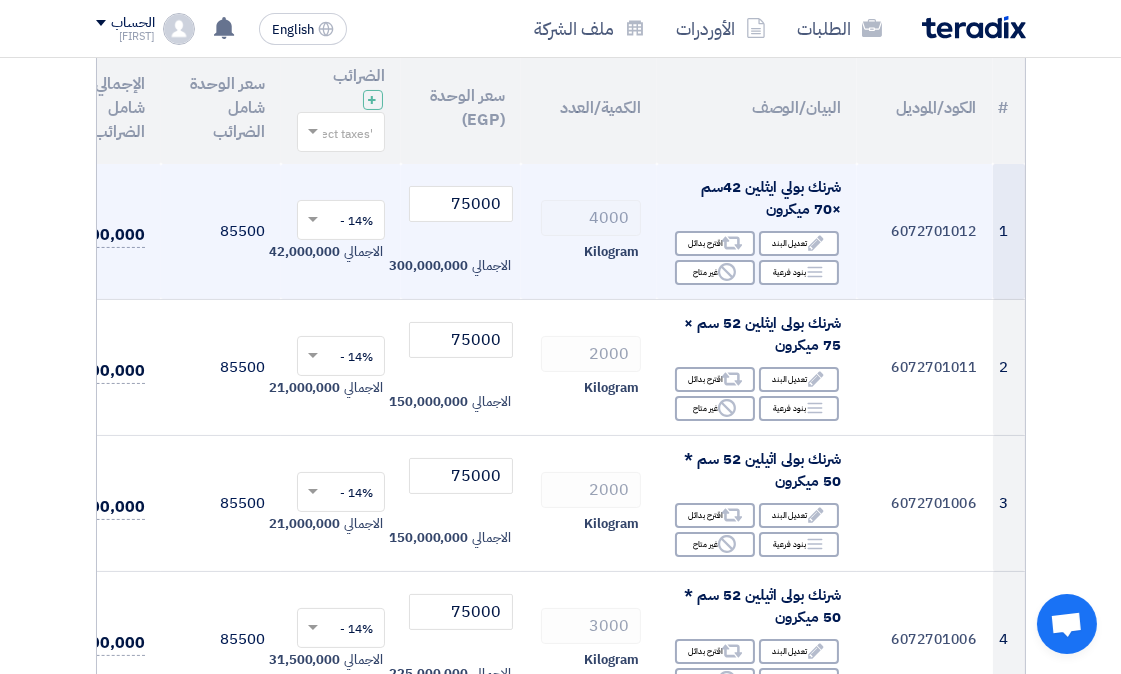 scroll, scrollTop: 111, scrollLeft: 0, axis: vertical 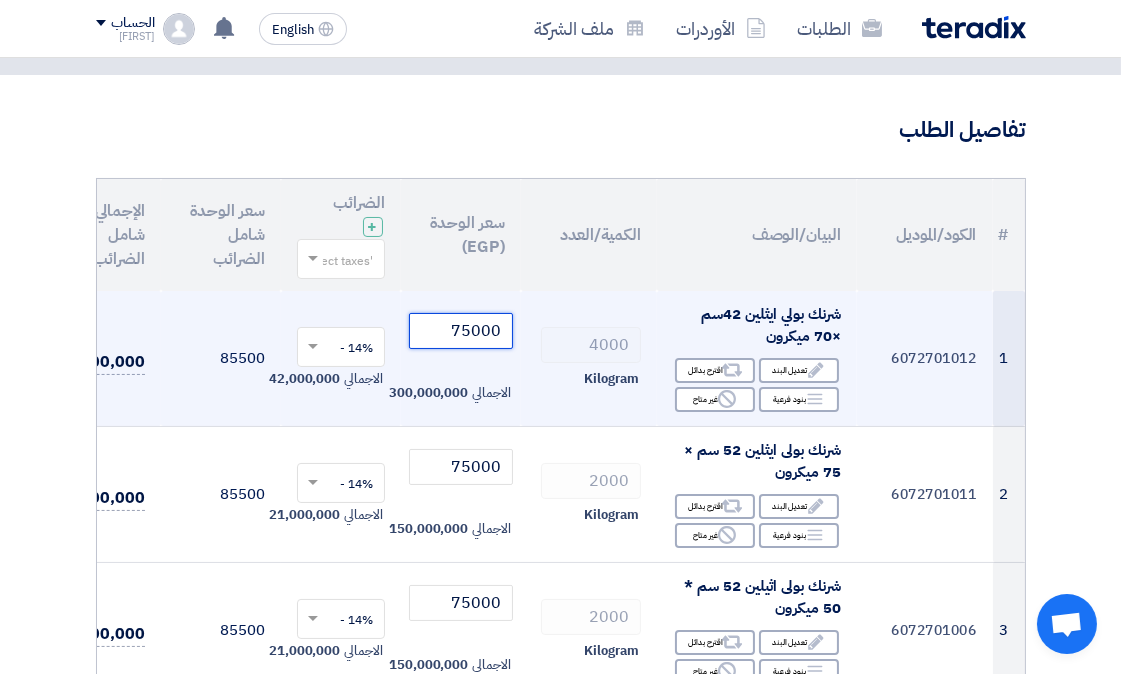 click on "75000" 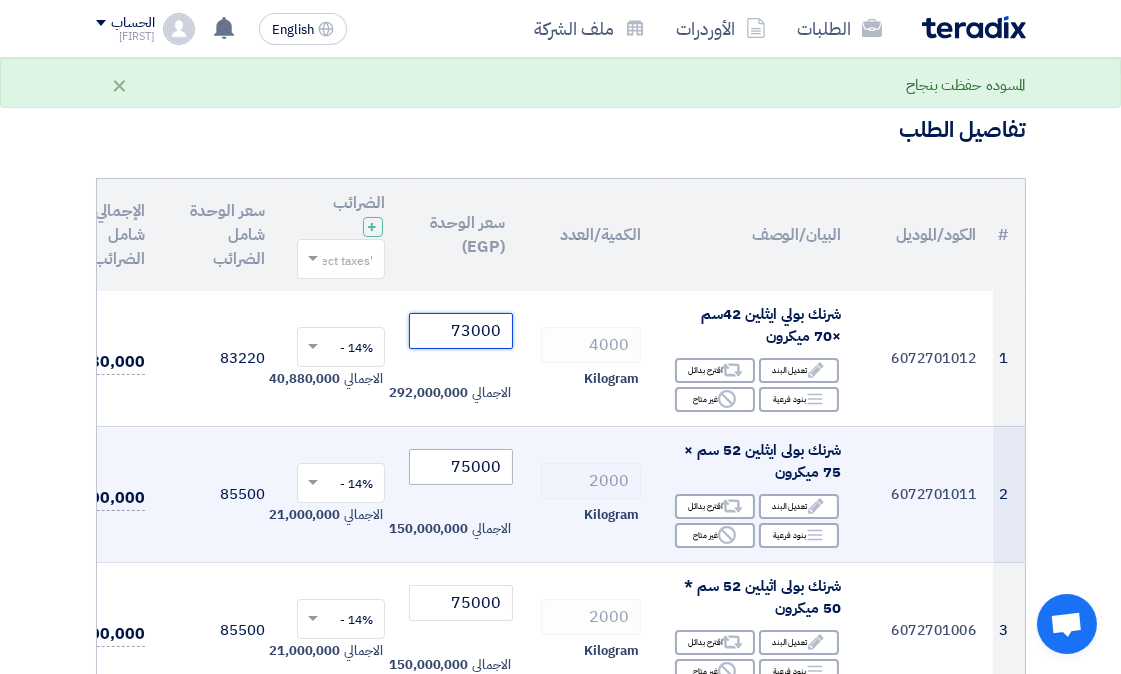type on "73000" 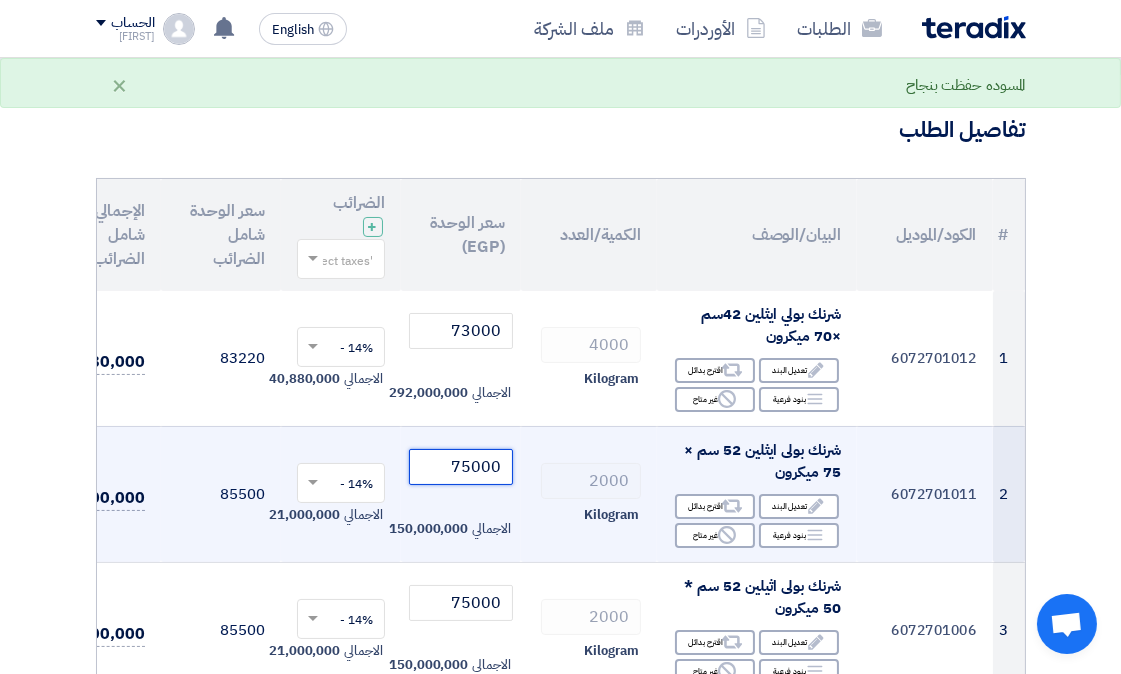 drag, startPoint x: 474, startPoint y: 470, endPoint x: 458, endPoint y: 476, distance: 17.088007 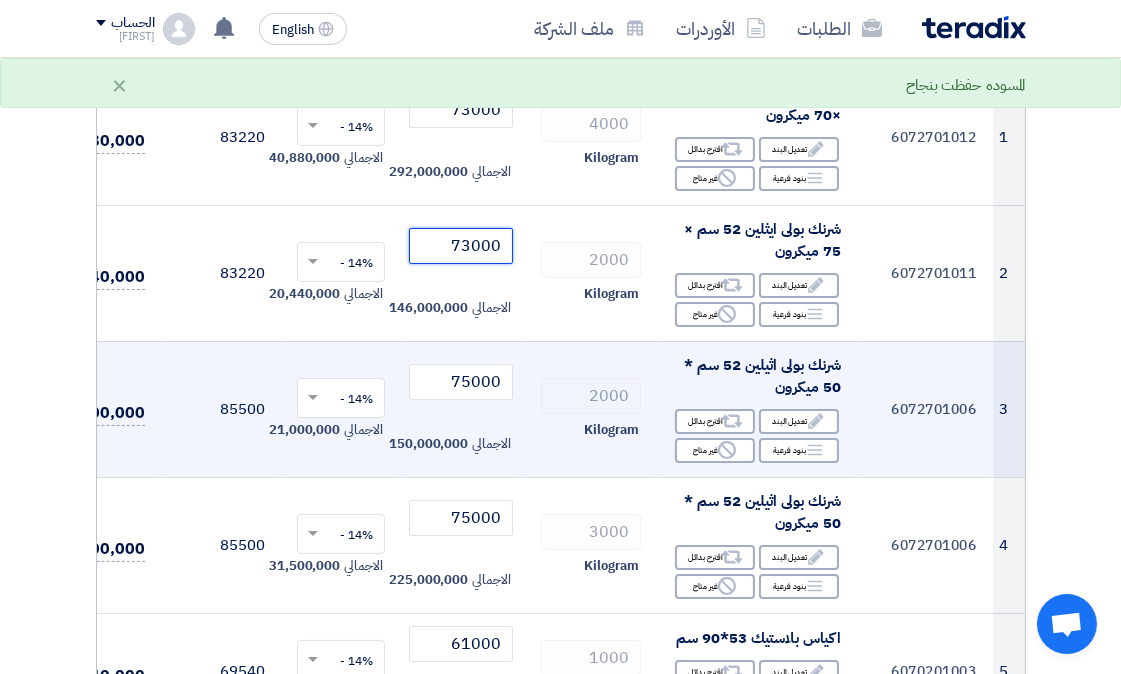scroll, scrollTop: 333, scrollLeft: 0, axis: vertical 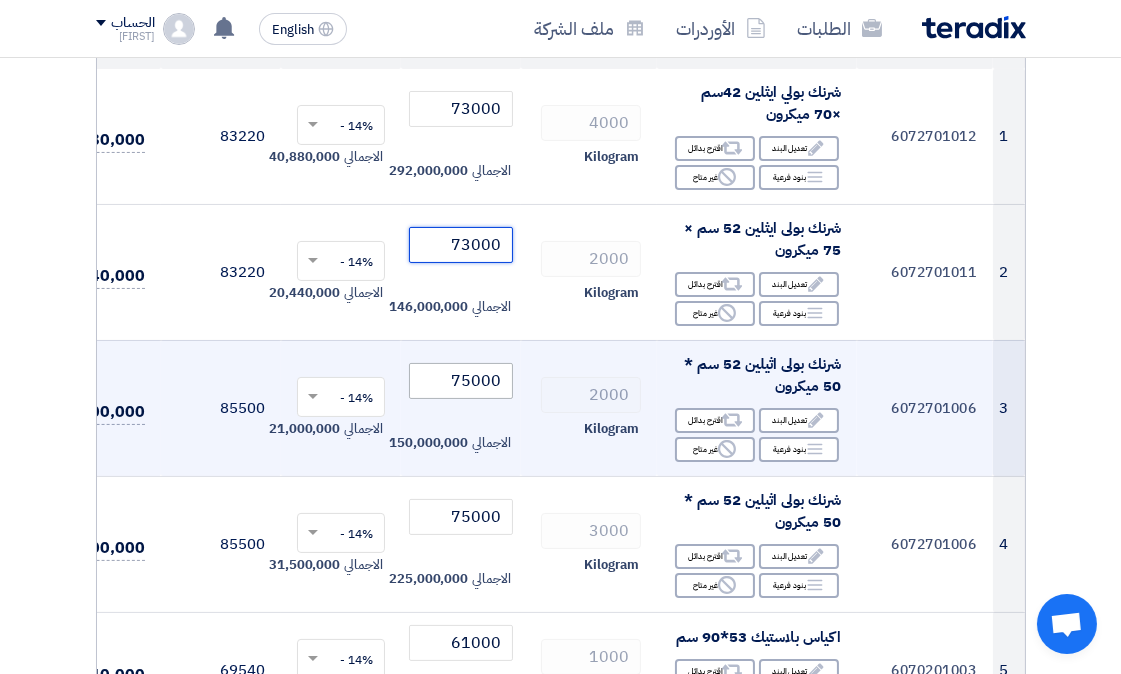 type on "73000" 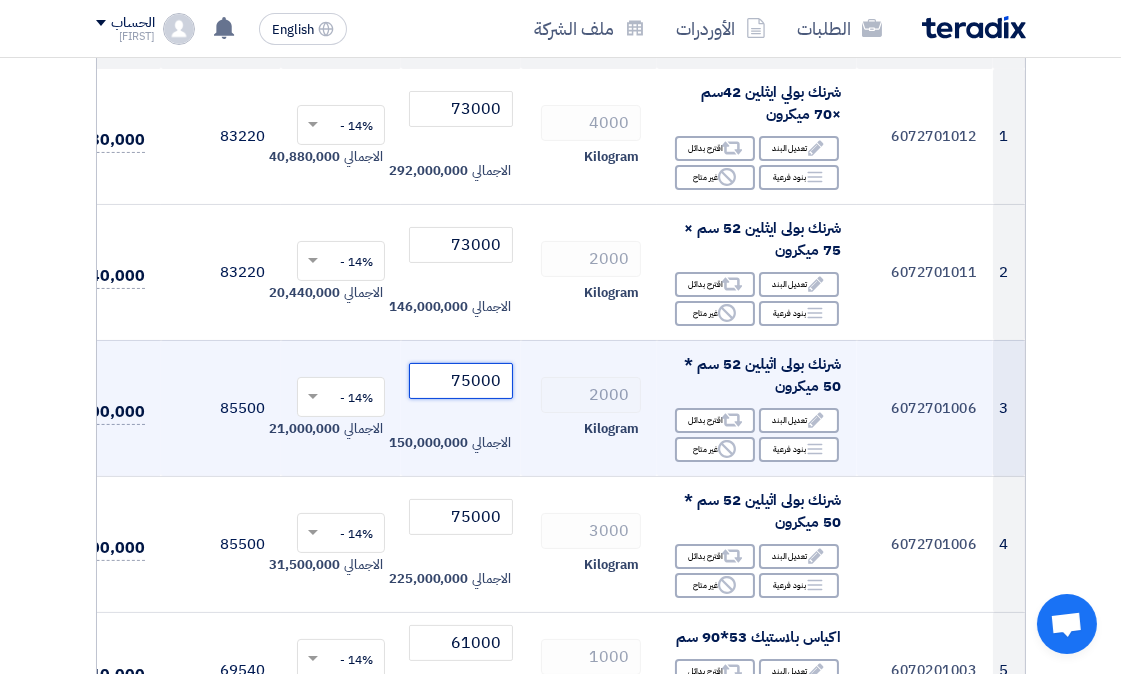 click on "75000" 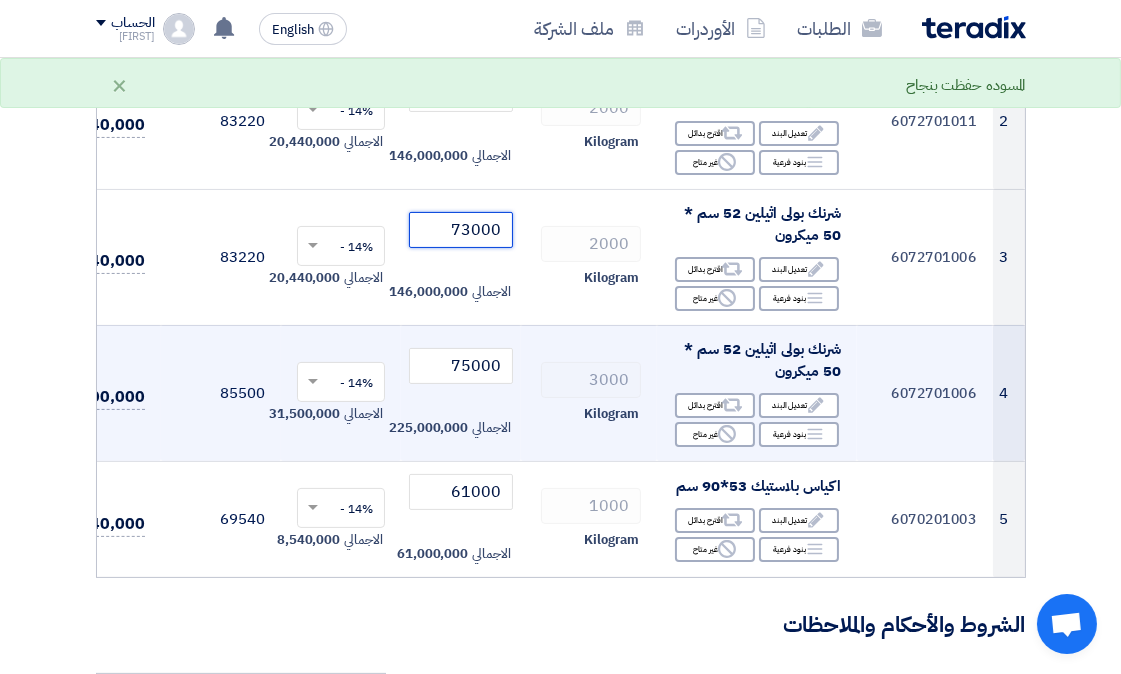 scroll, scrollTop: 555, scrollLeft: 0, axis: vertical 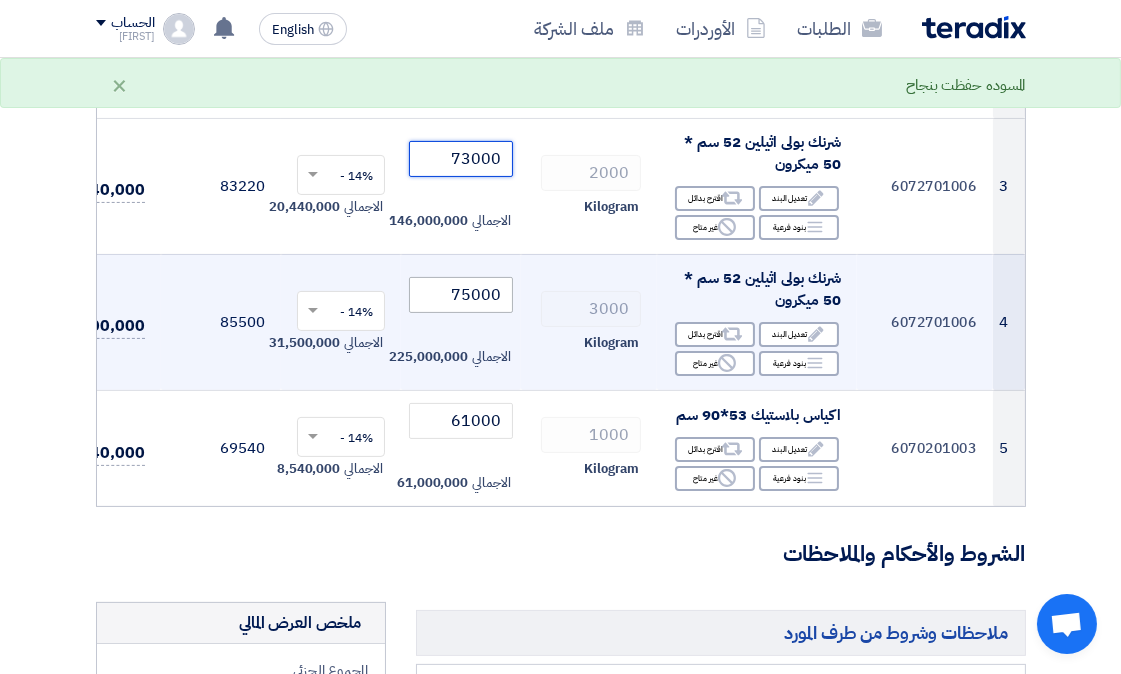 type on "73000" 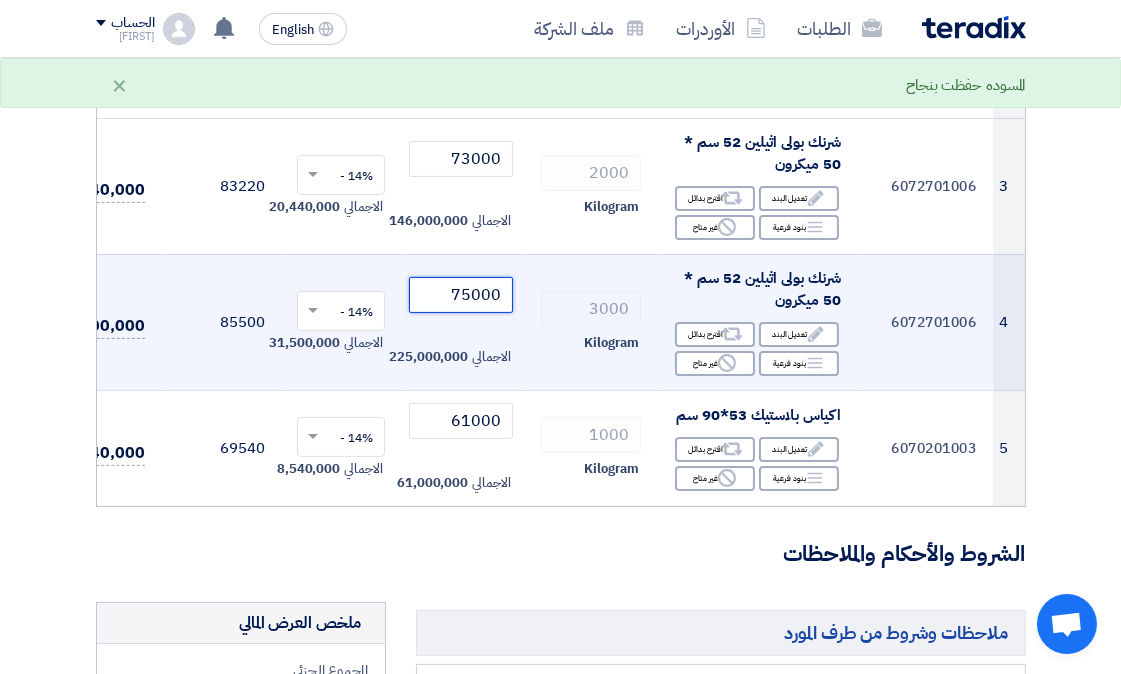 click on "75000" 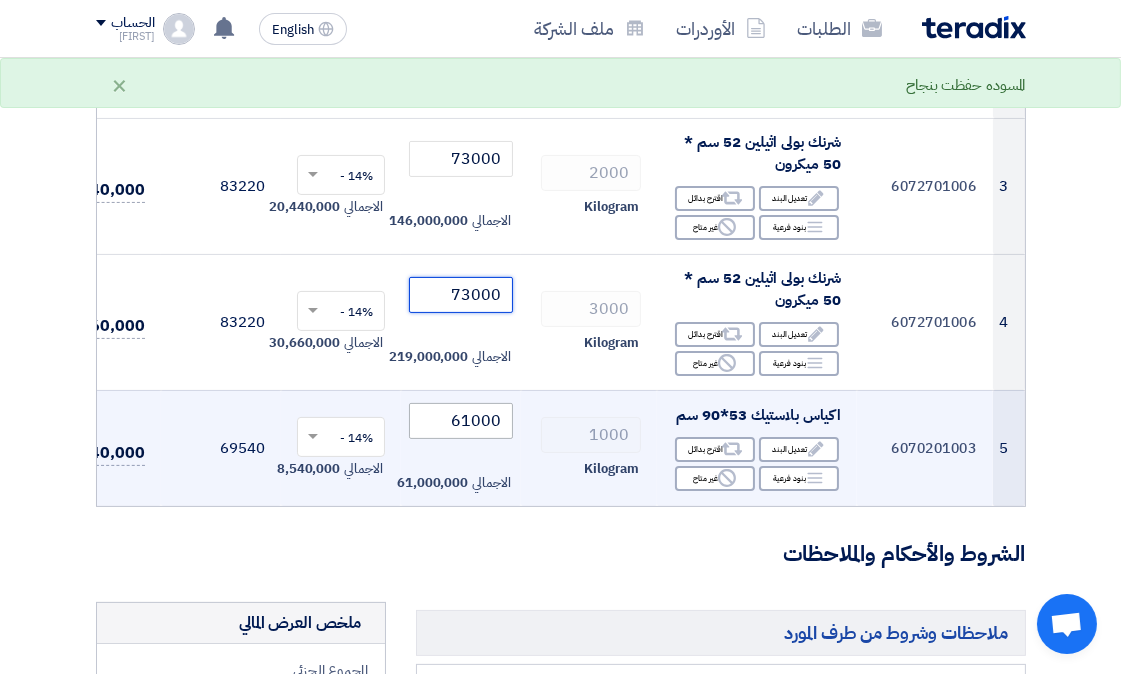 type on "73000" 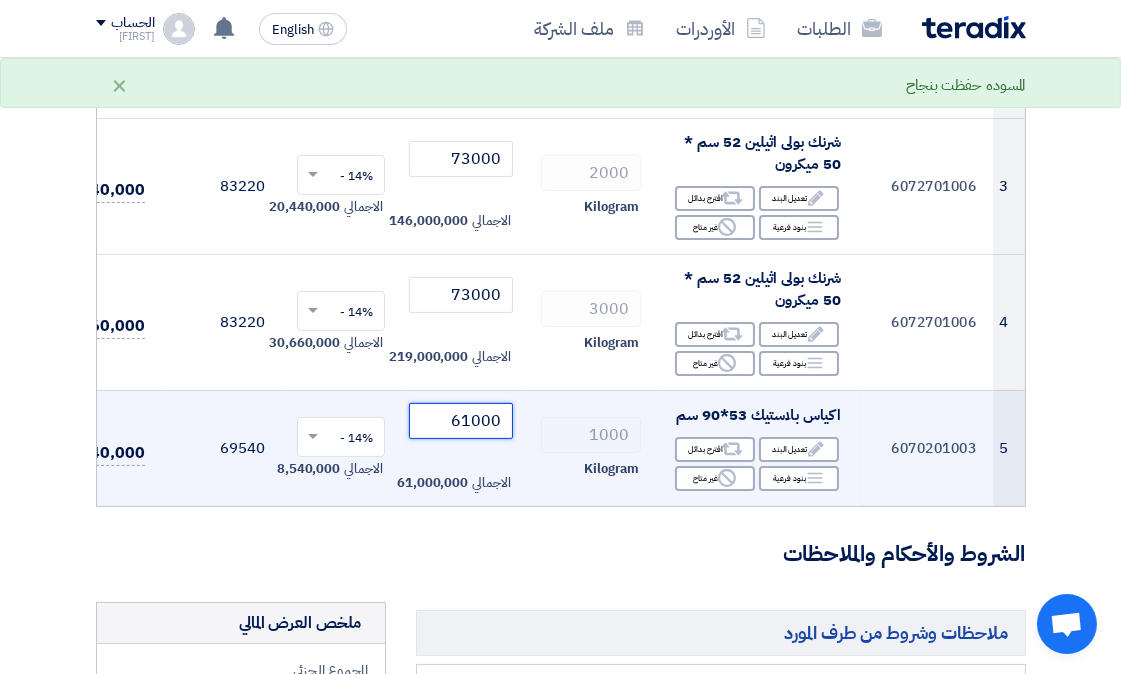 click on "61000" 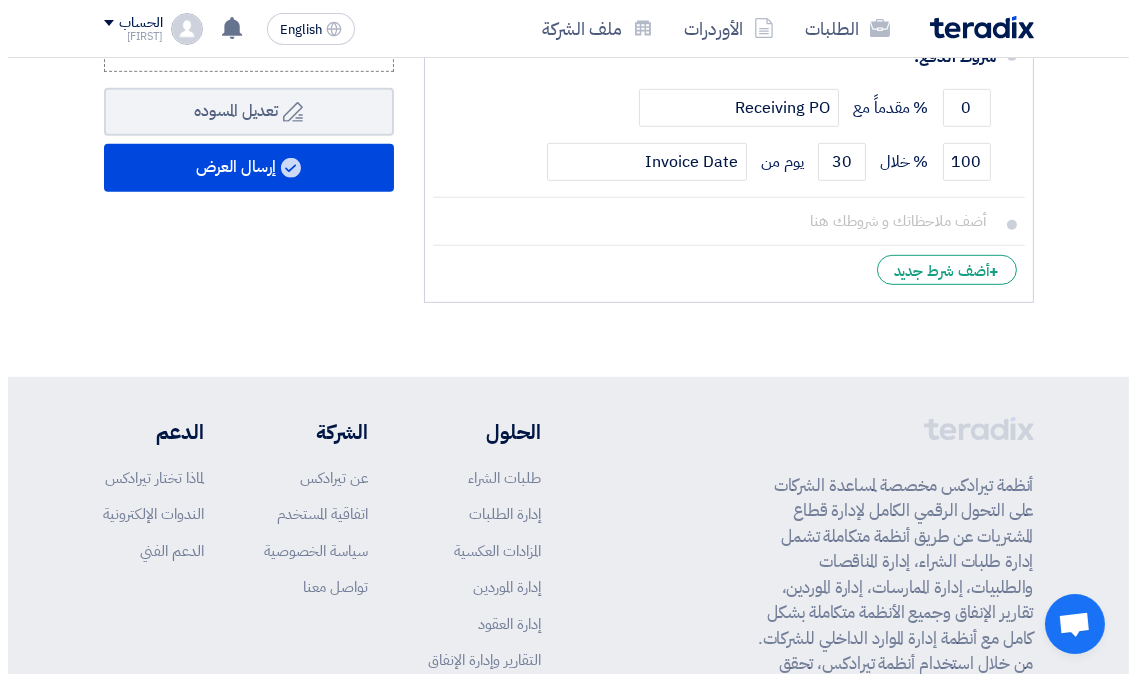 scroll, scrollTop: 1222, scrollLeft: 0, axis: vertical 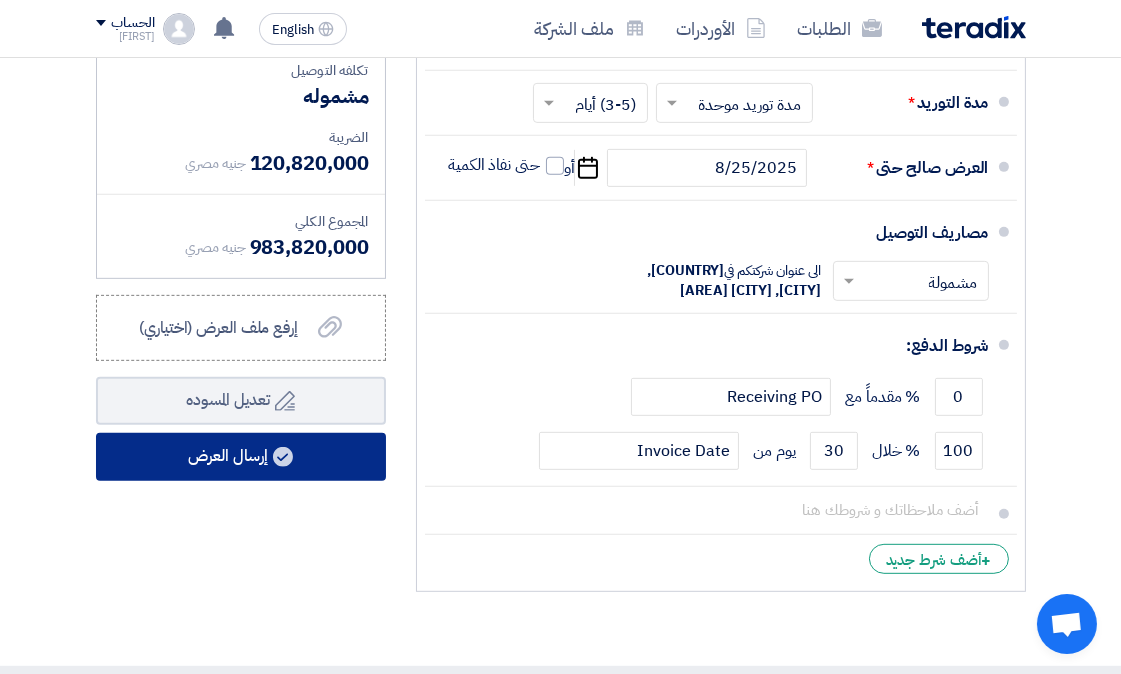 type on "60000" 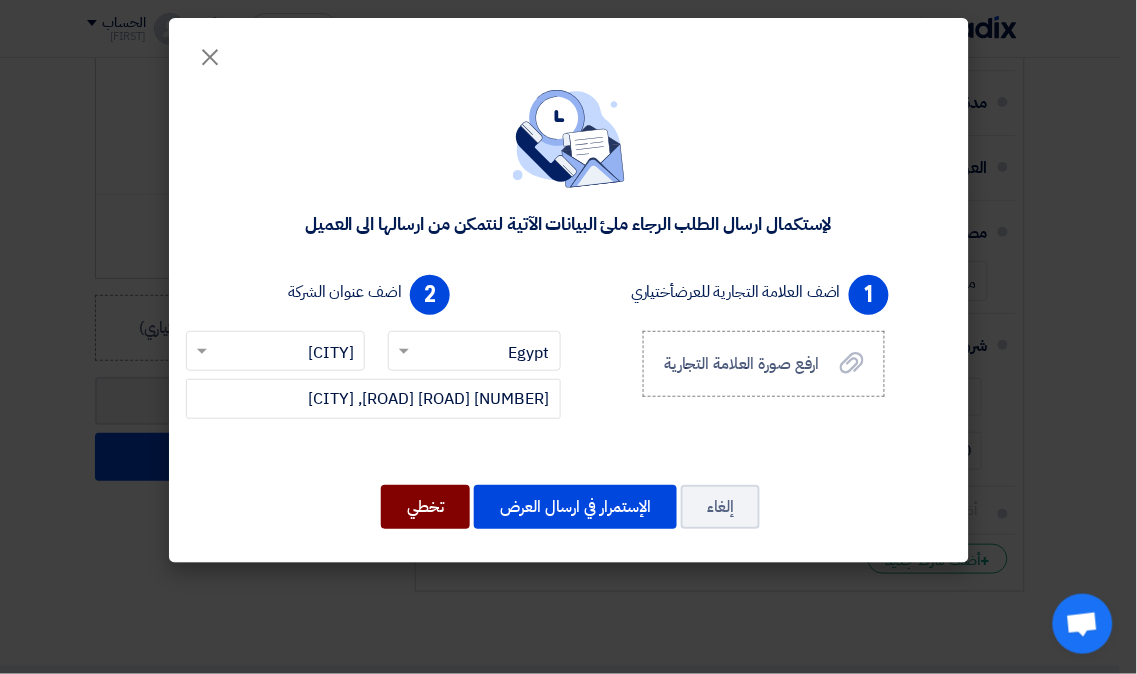 click on "تخطي" 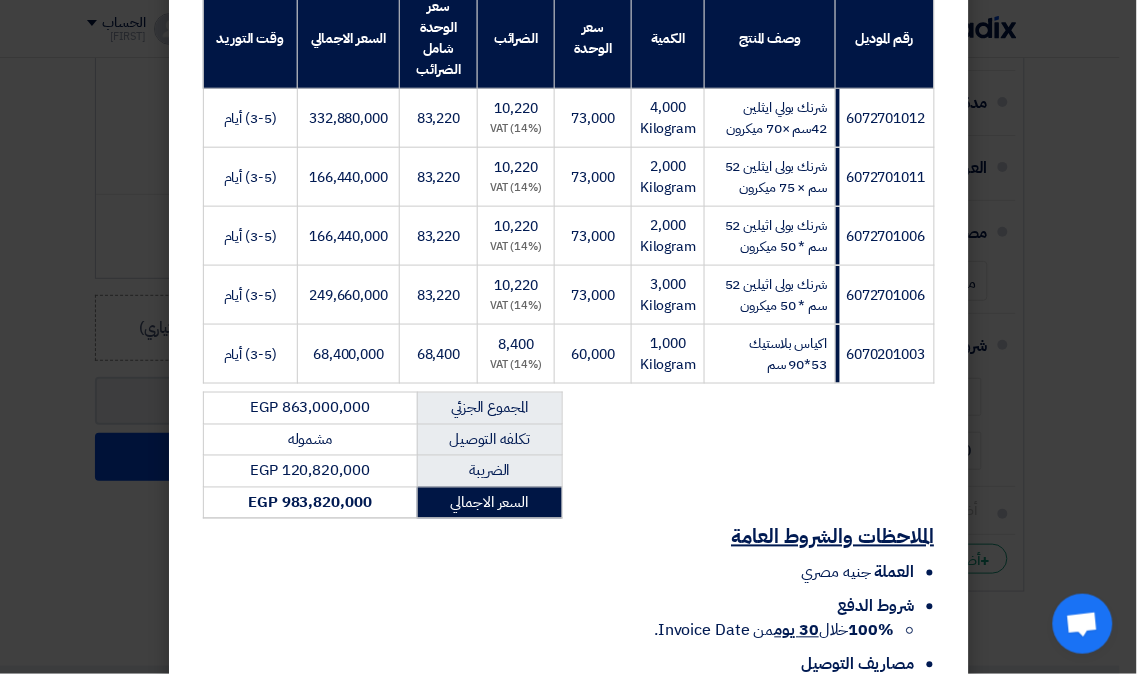 scroll, scrollTop: 485, scrollLeft: 0, axis: vertical 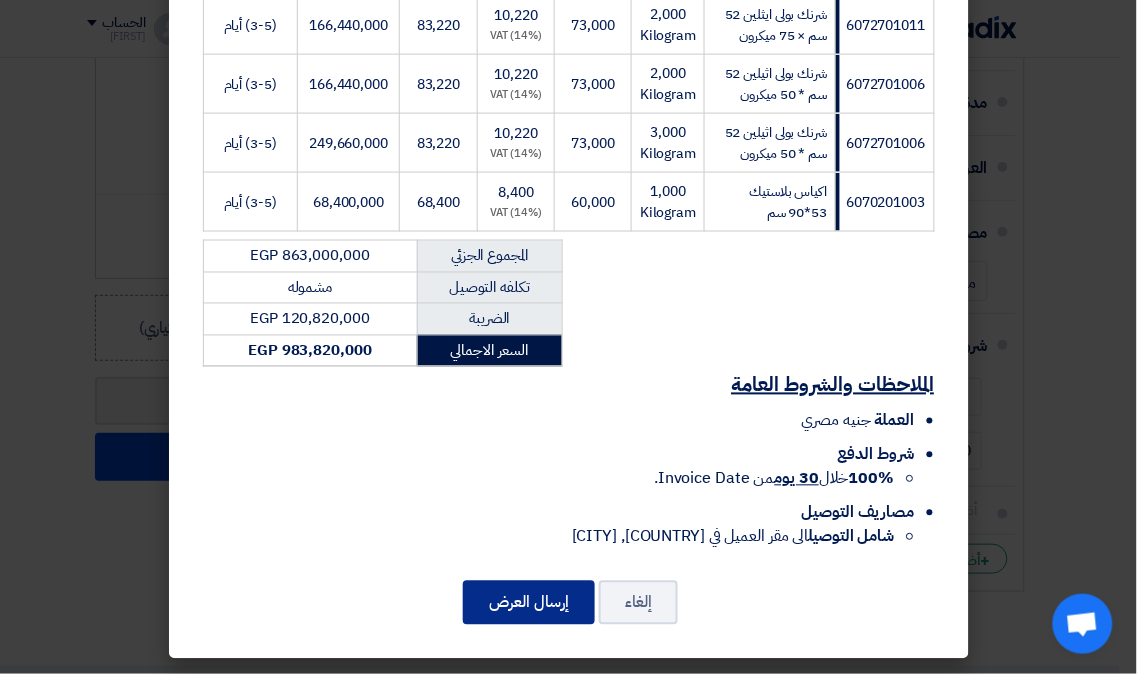 click on "إرسال العرض" 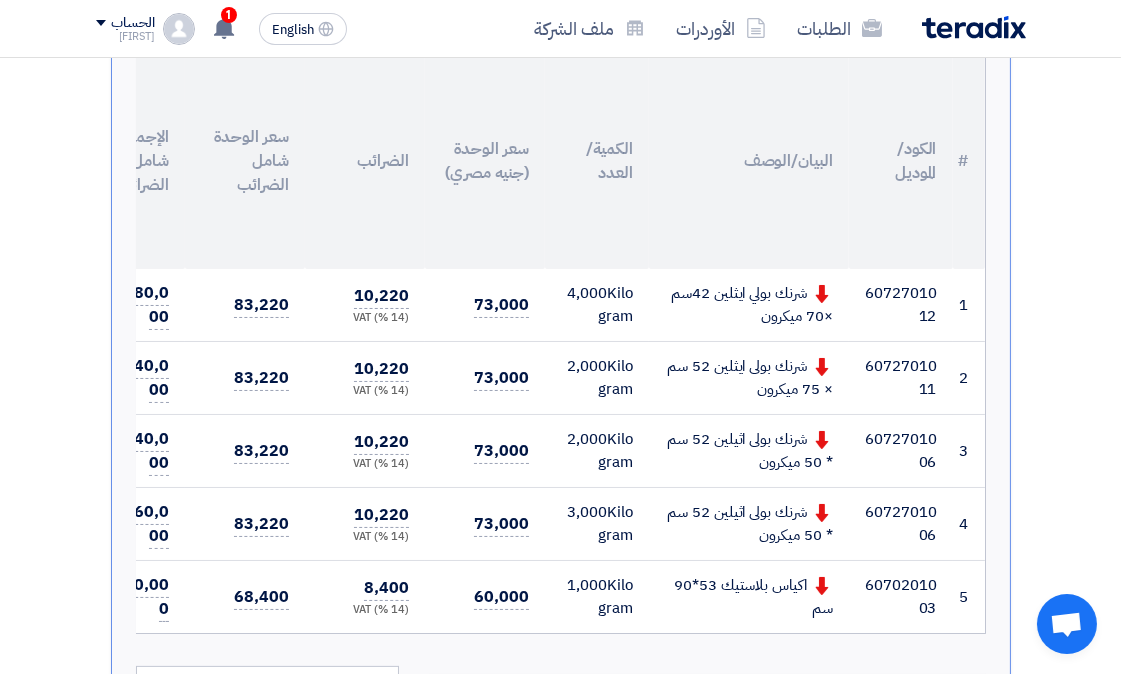 scroll, scrollTop: 577, scrollLeft: 0, axis: vertical 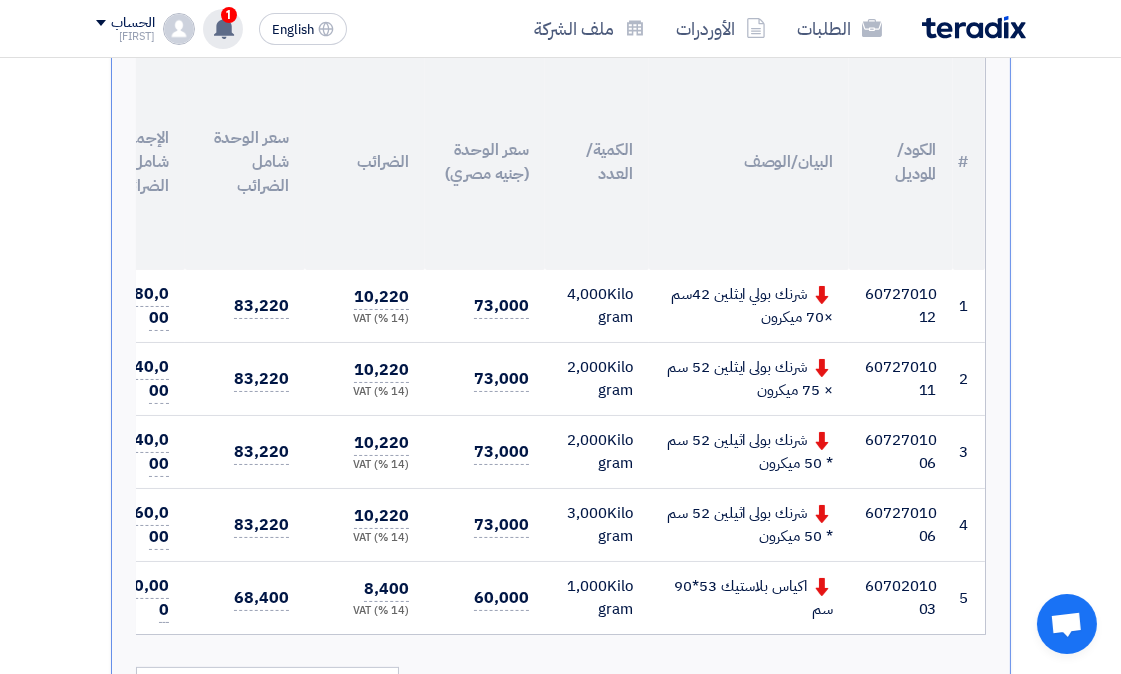 click 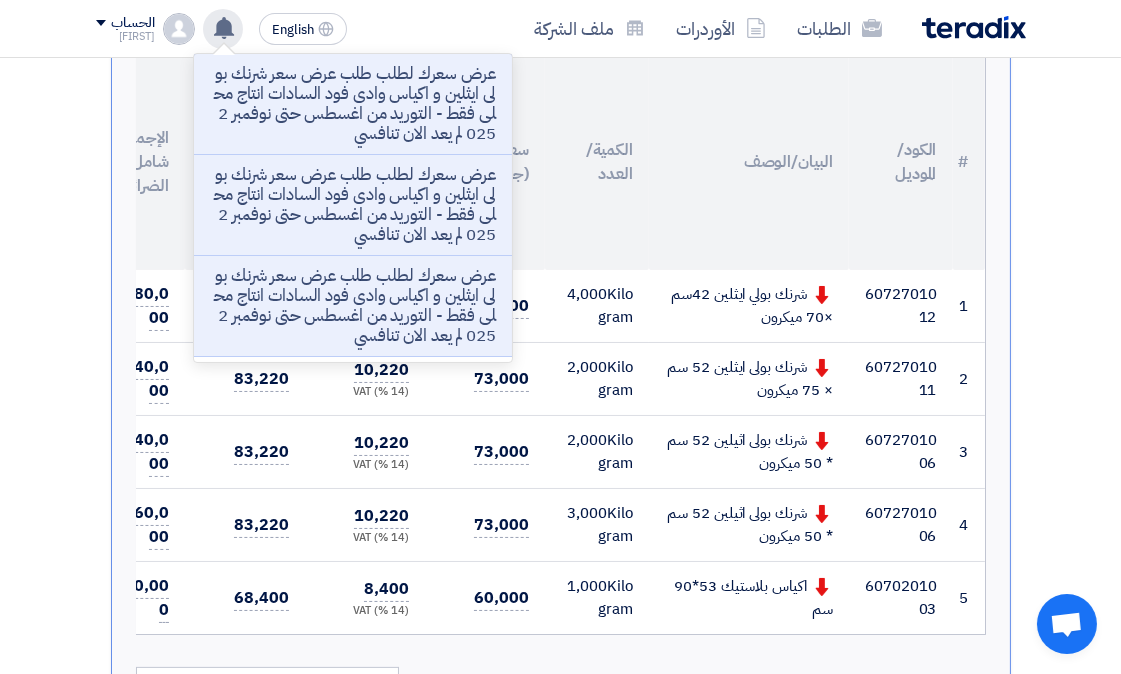 click 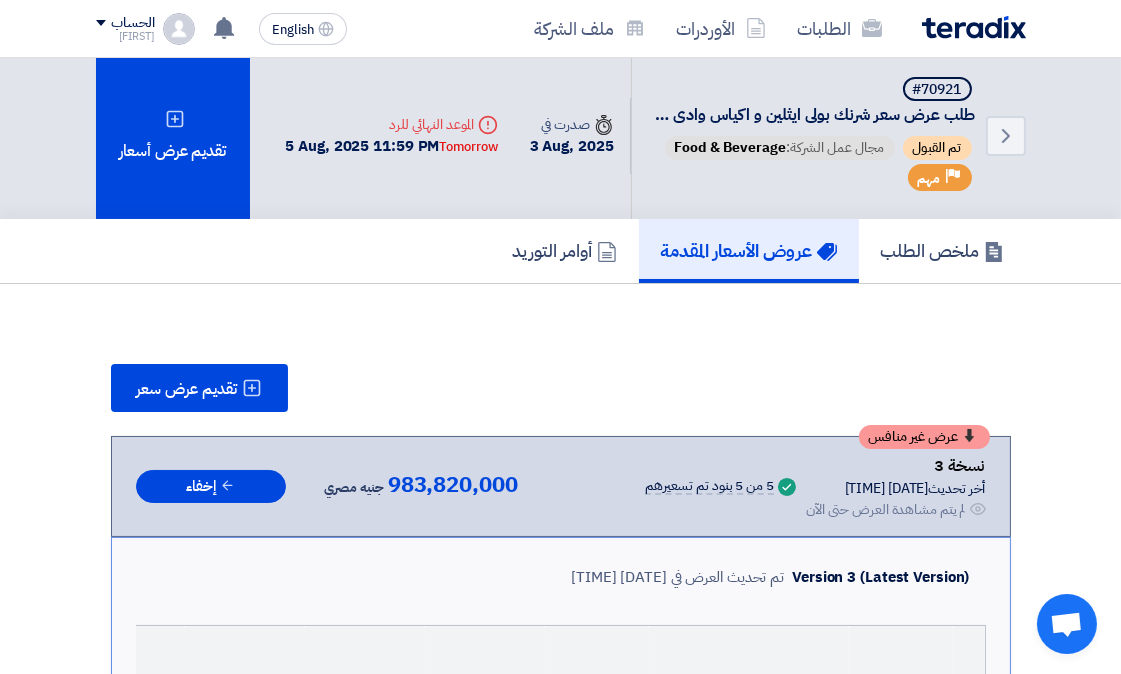 scroll, scrollTop: 0, scrollLeft: 0, axis: both 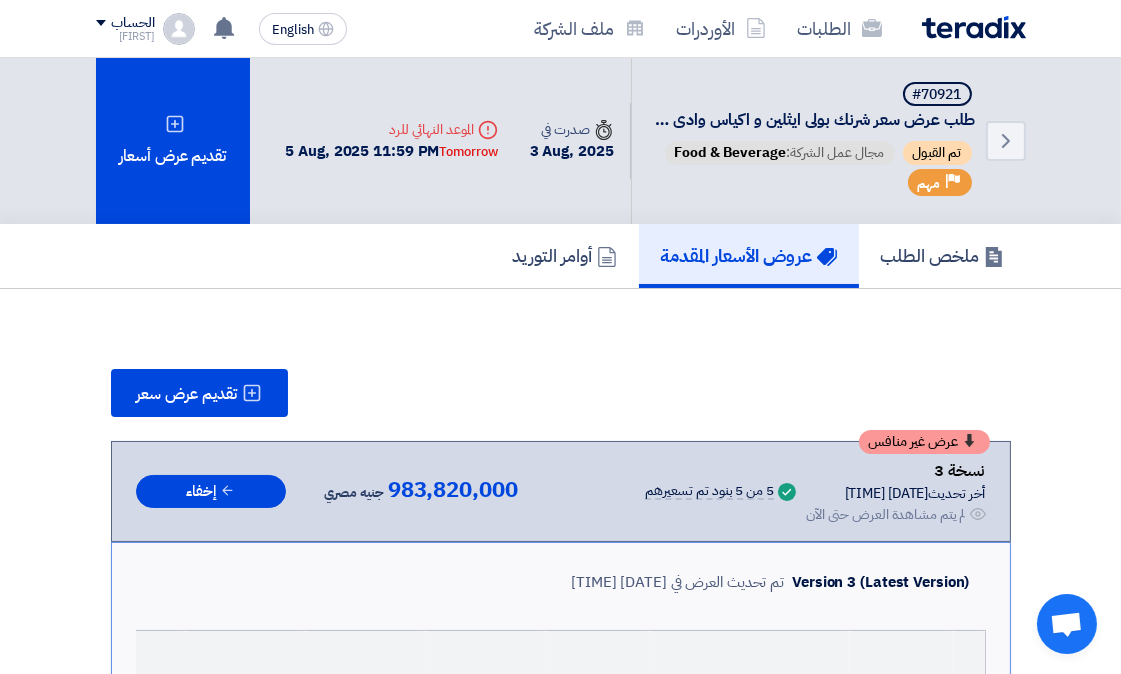 click on "الطلبات
الأوردرات
ملف الشركة
English
EN
22 minutes ago" 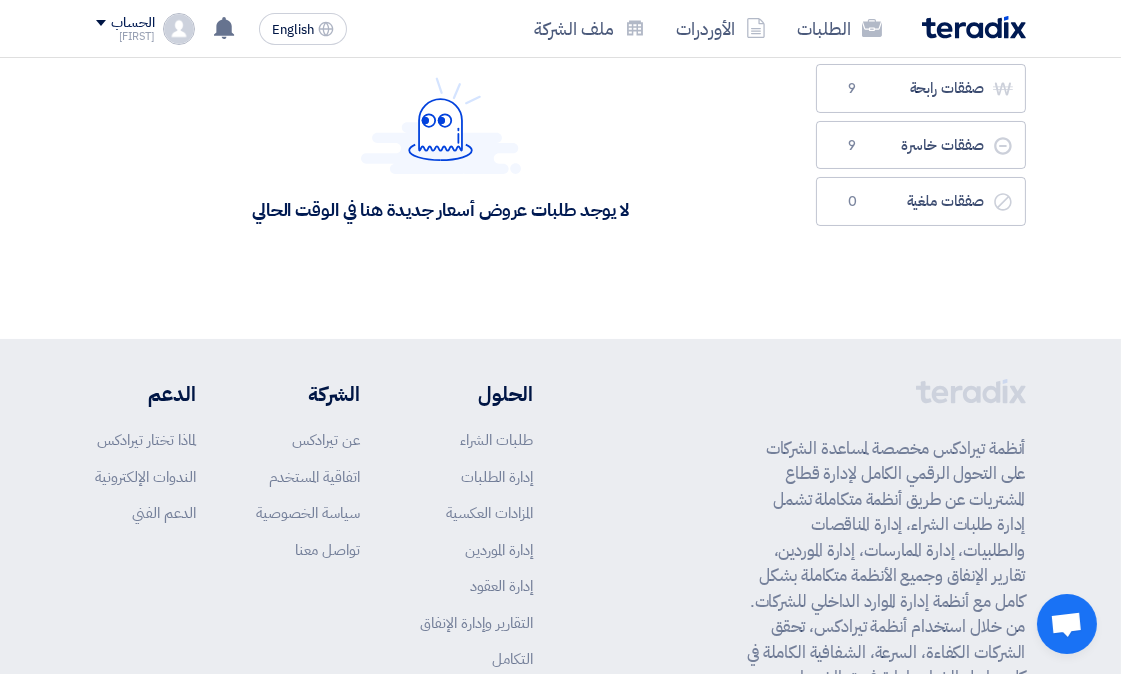 scroll, scrollTop: 333, scrollLeft: 0, axis: vertical 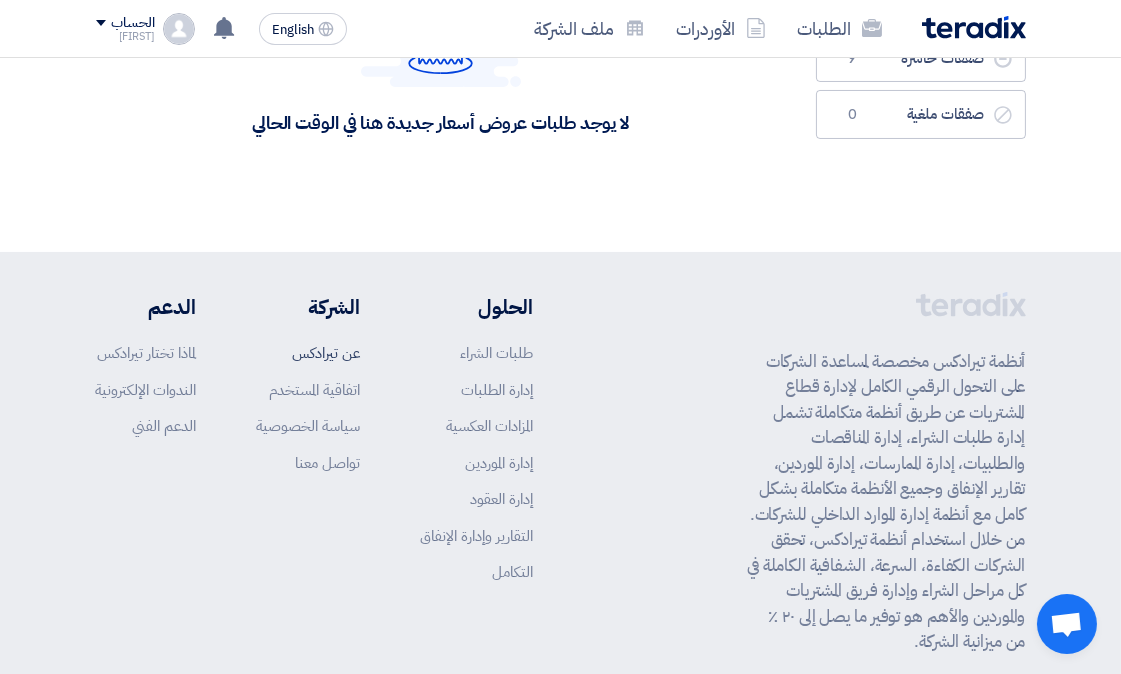click on "عن تيرادكس" 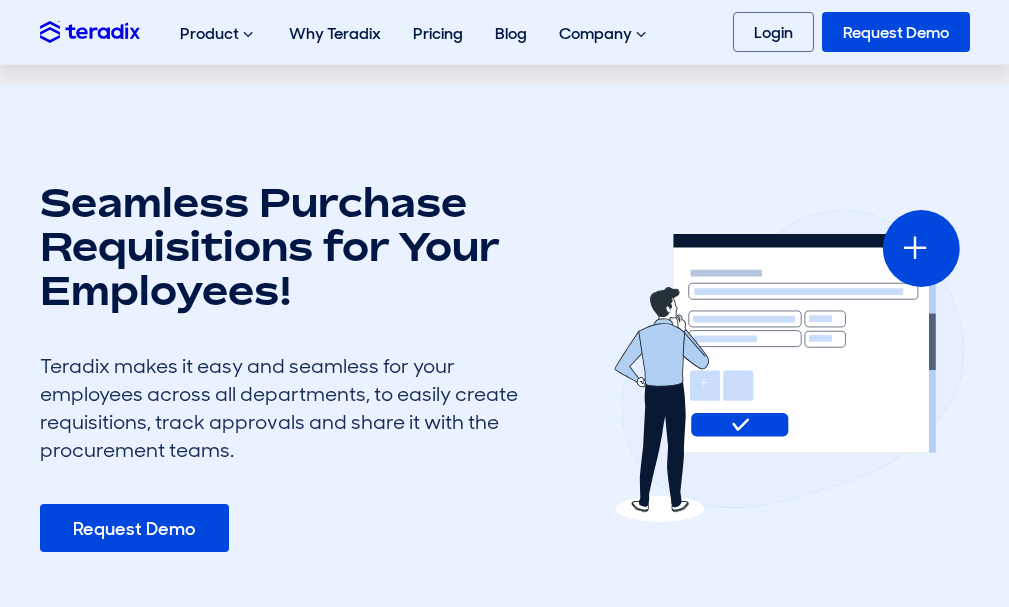 scroll, scrollTop: 164, scrollLeft: 0, axis: vertical 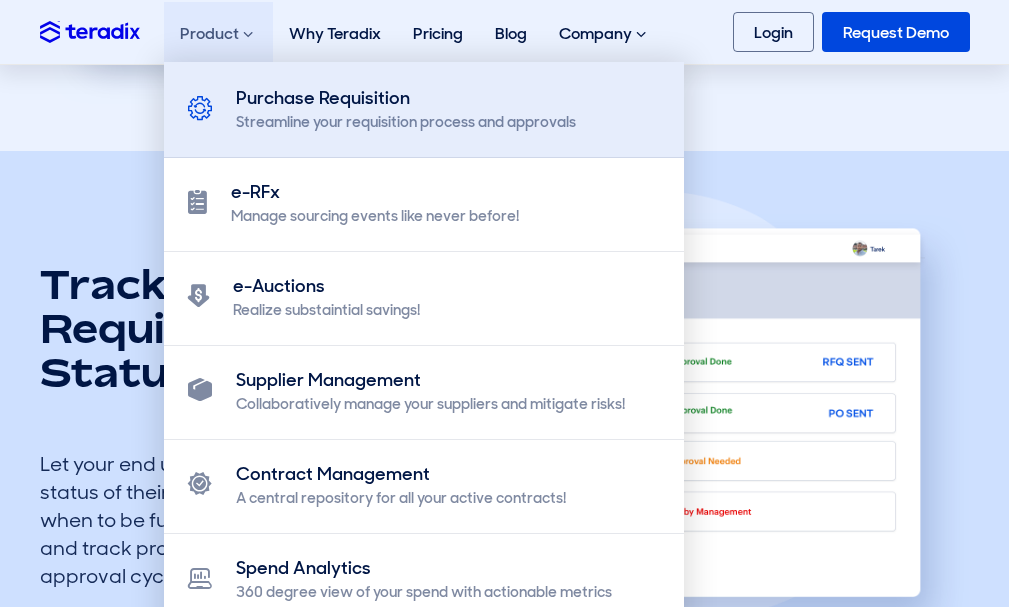 click on "Streamline your requisition process and approvals" at bounding box center [406, 122] 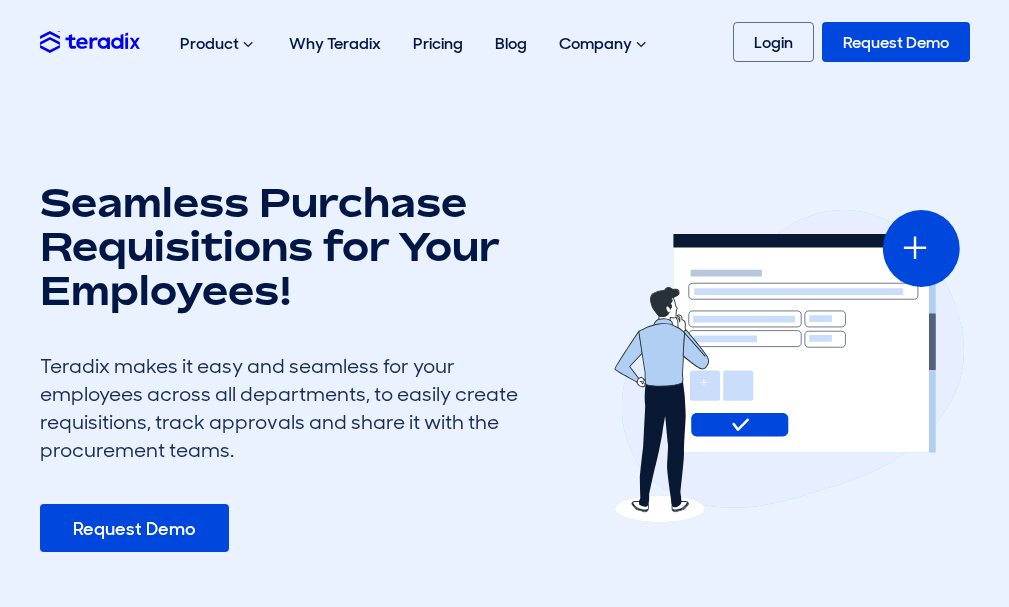 scroll, scrollTop: 0, scrollLeft: 0, axis: both 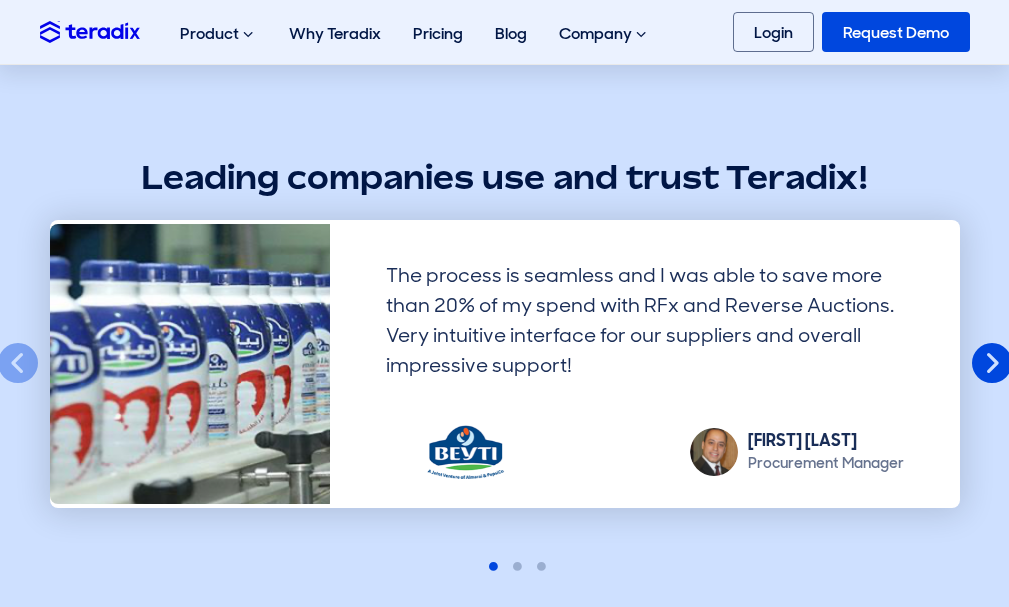 click on "Next" at bounding box center (992, 364) 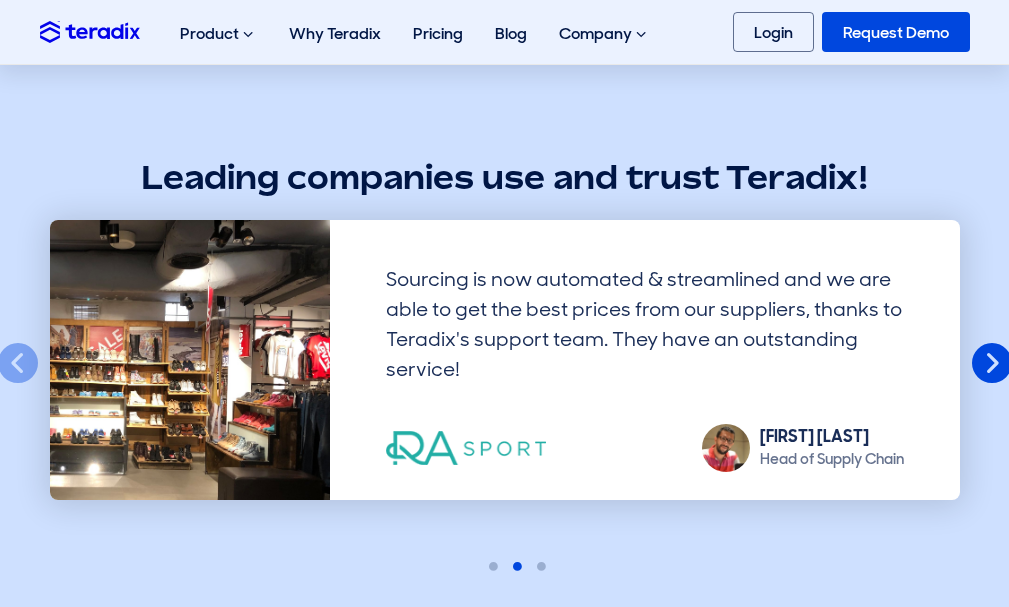 click on "Next" at bounding box center (992, 364) 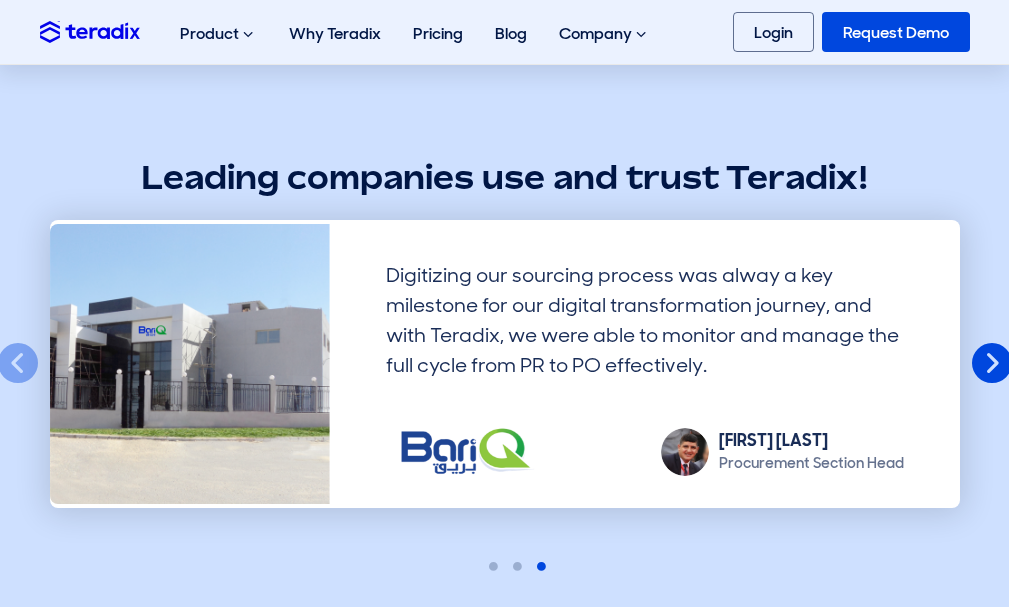 click on "Next" at bounding box center [992, 364] 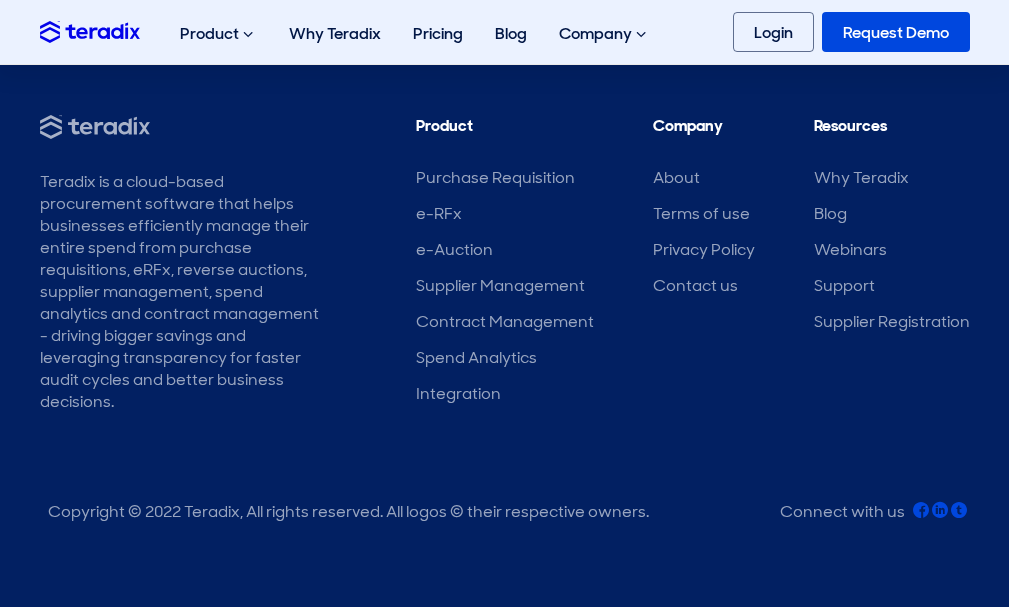 scroll, scrollTop: 3818, scrollLeft: 0, axis: vertical 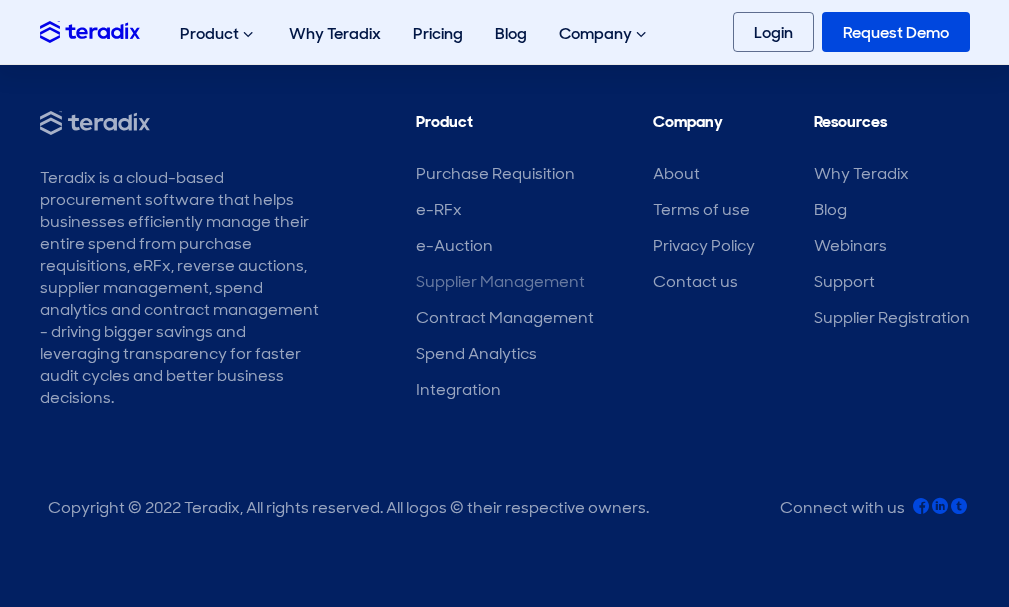 click on "Supplier Management" at bounding box center [500, 281] 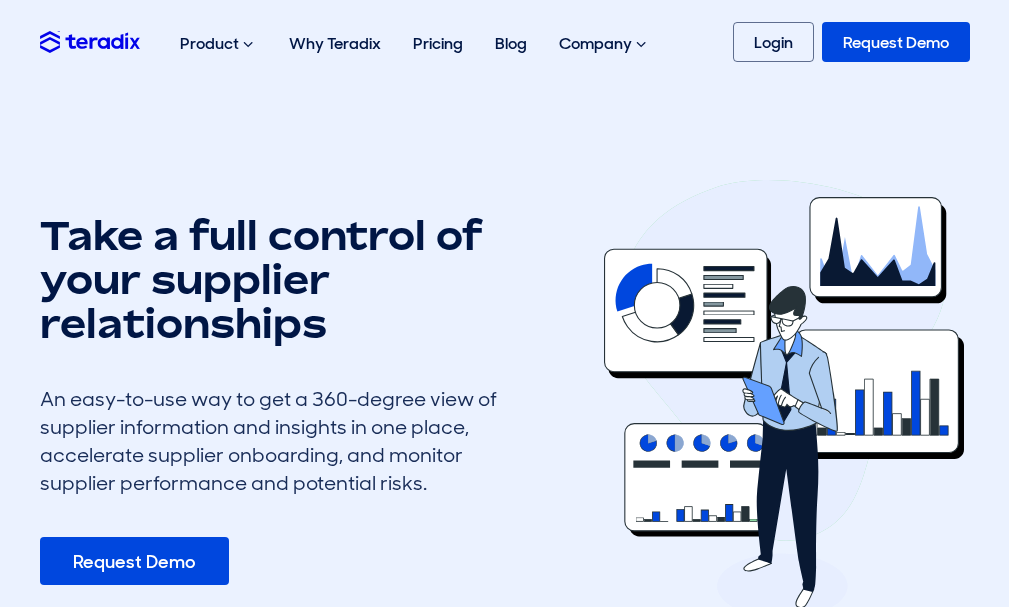 scroll, scrollTop: 0, scrollLeft: 0, axis: both 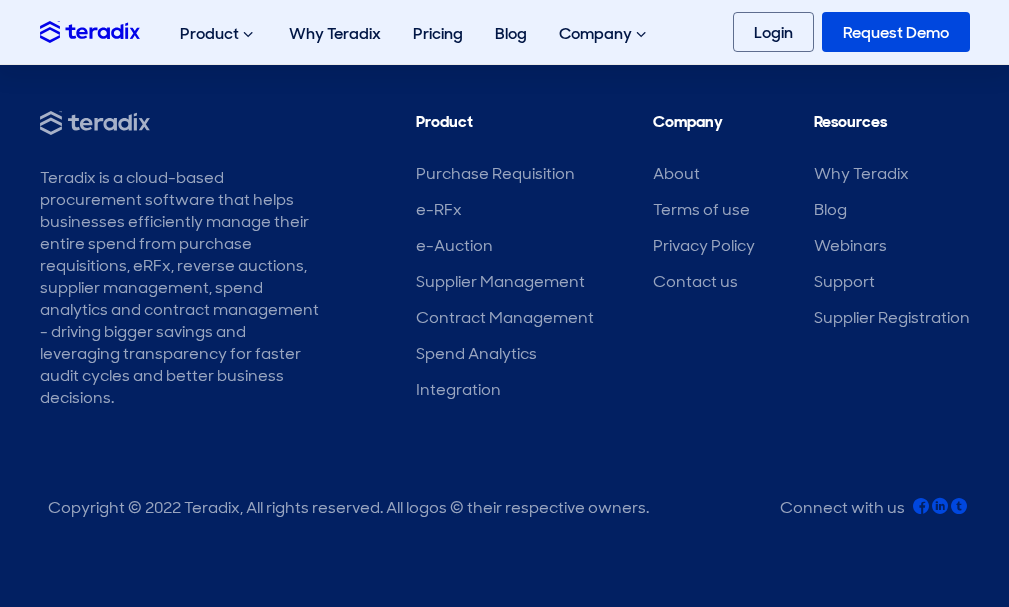 click at bounding box center (90, 32) 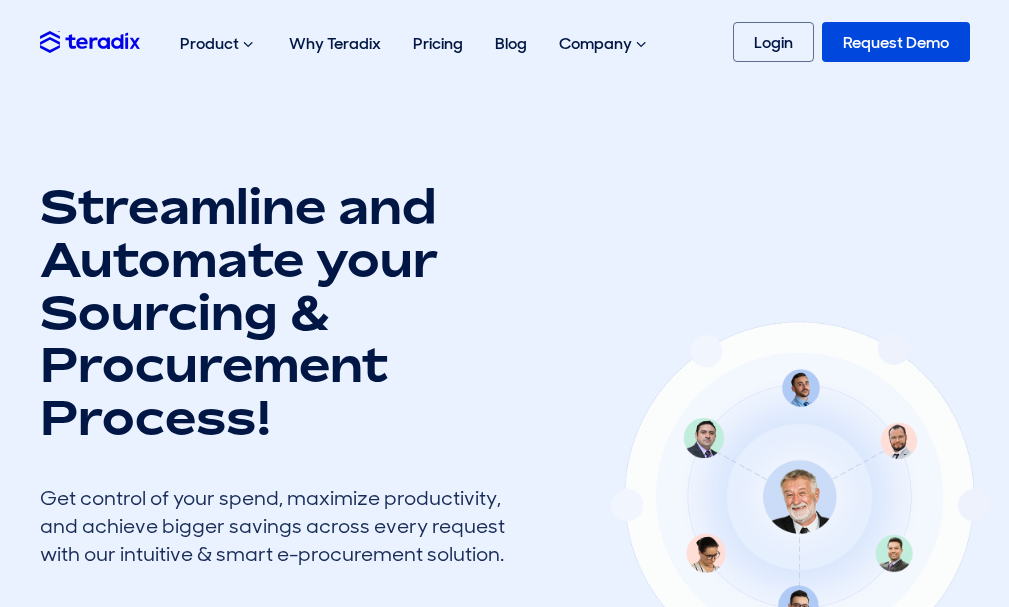 scroll, scrollTop: 0, scrollLeft: 0, axis: both 